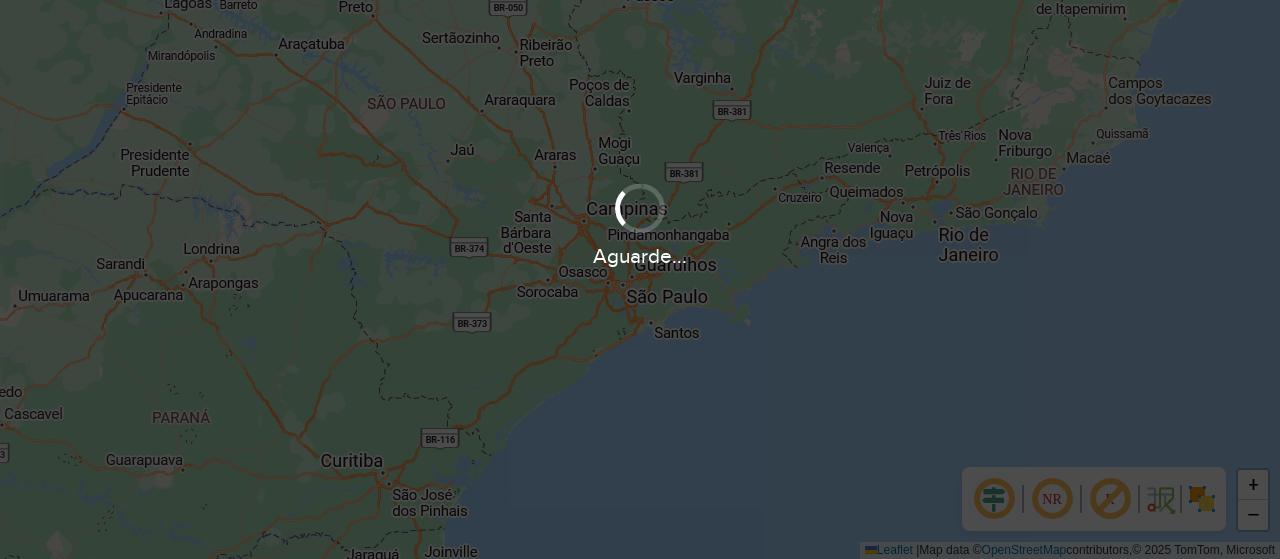 scroll, scrollTop: 0, scrollLeft: 0, axis: both 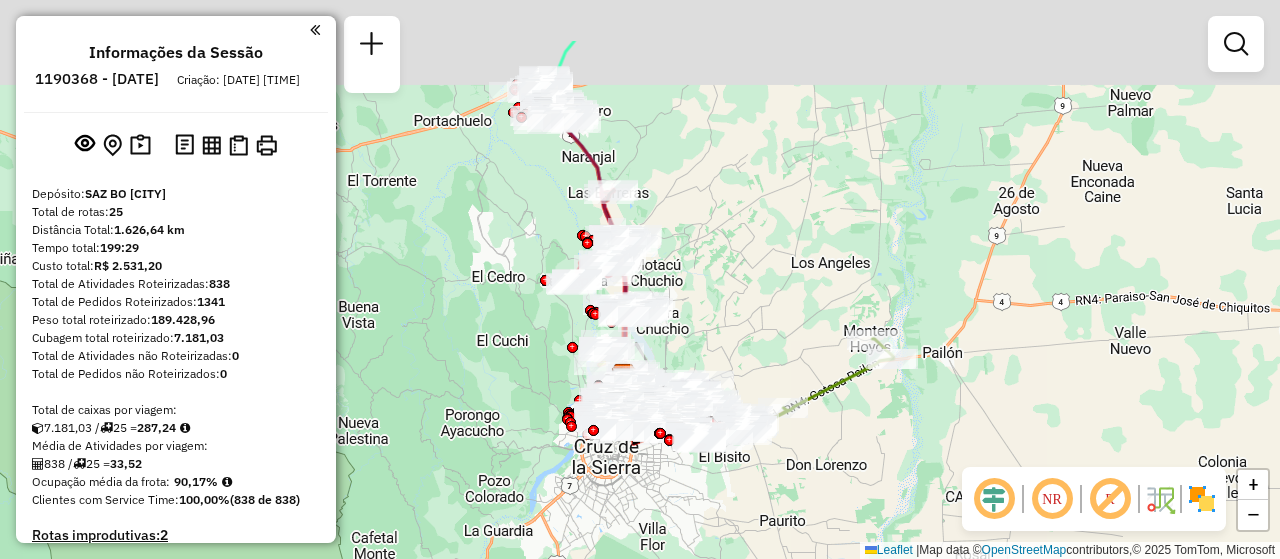 drag, startPoint x: 686, startPoint y: 147, endPoint x: 670, endPoint y: 243, distance: 97.3242 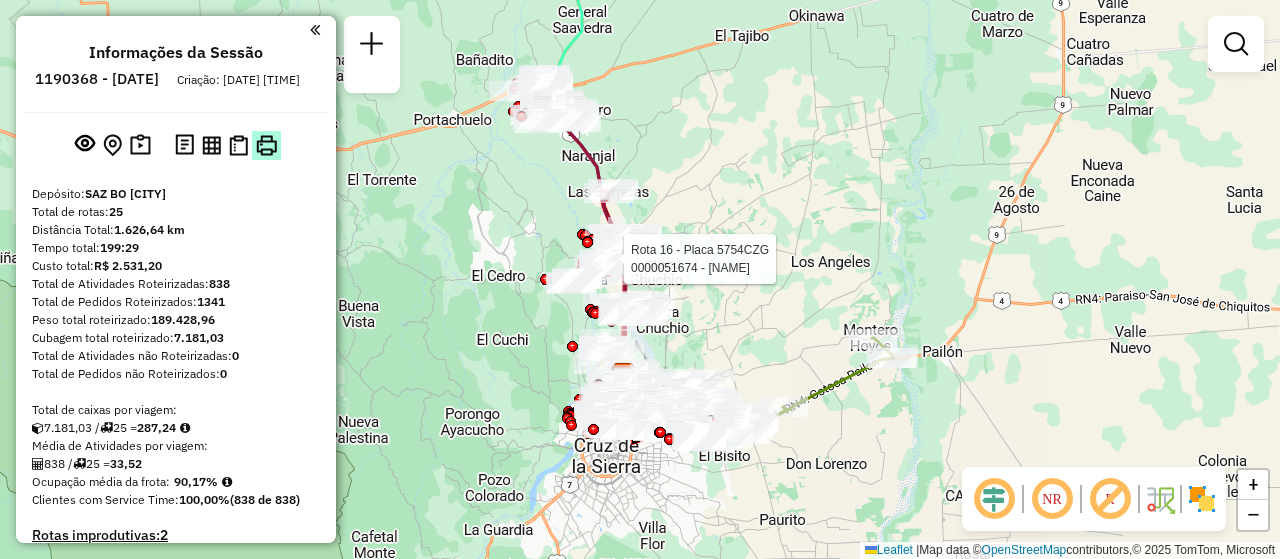 click at bounding box center (266, 145) 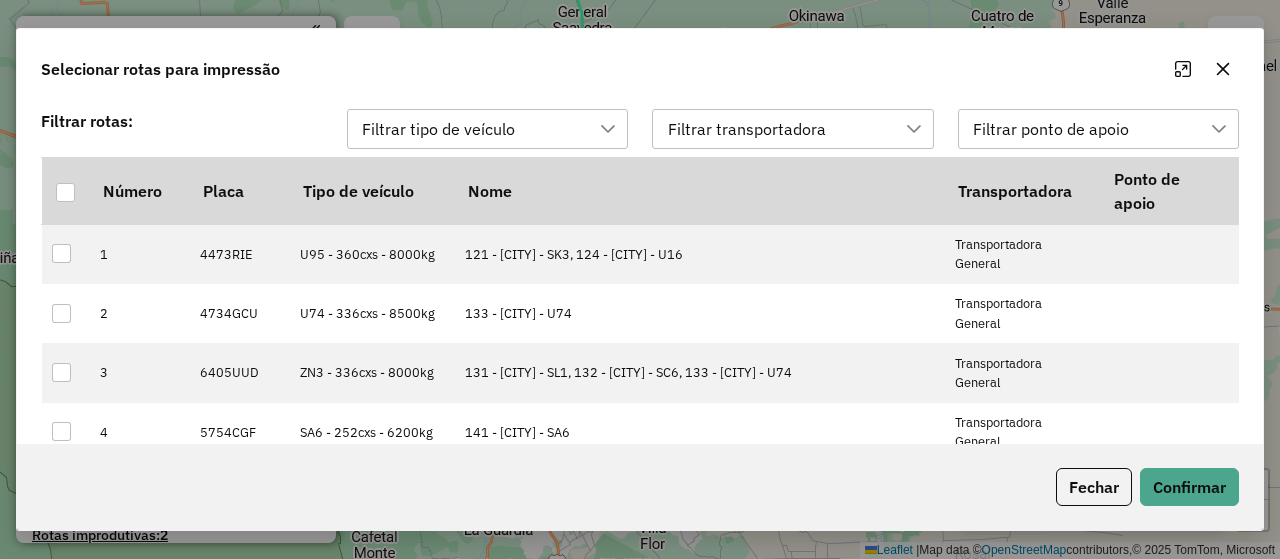 scroll, scrollTop: 14, scrollLeft: 90, axis: both 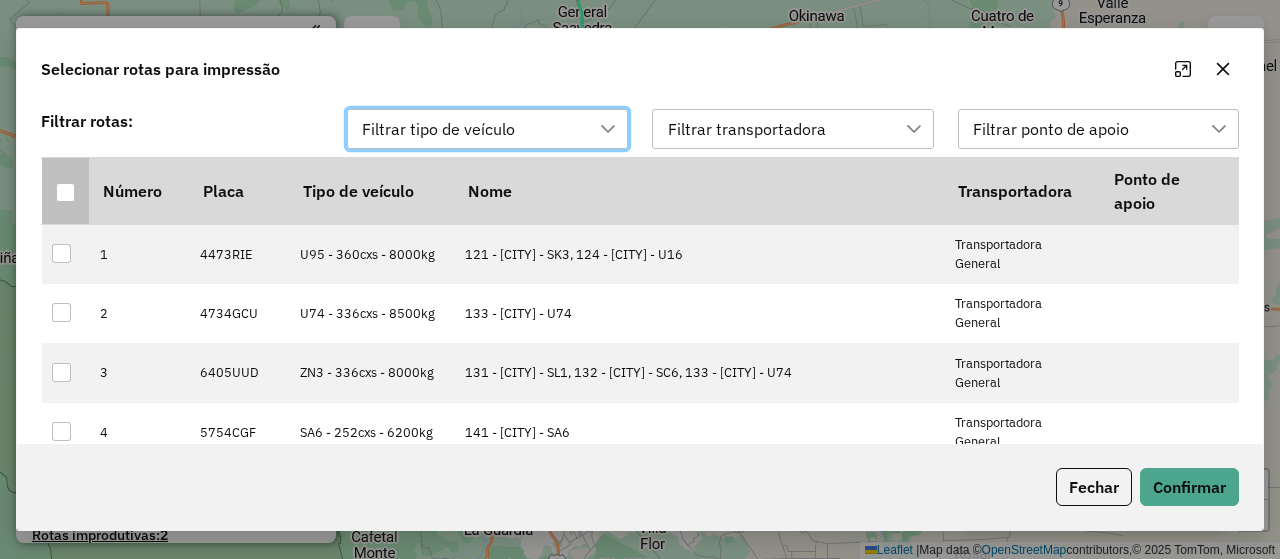 click at bounding box center [65, 192] 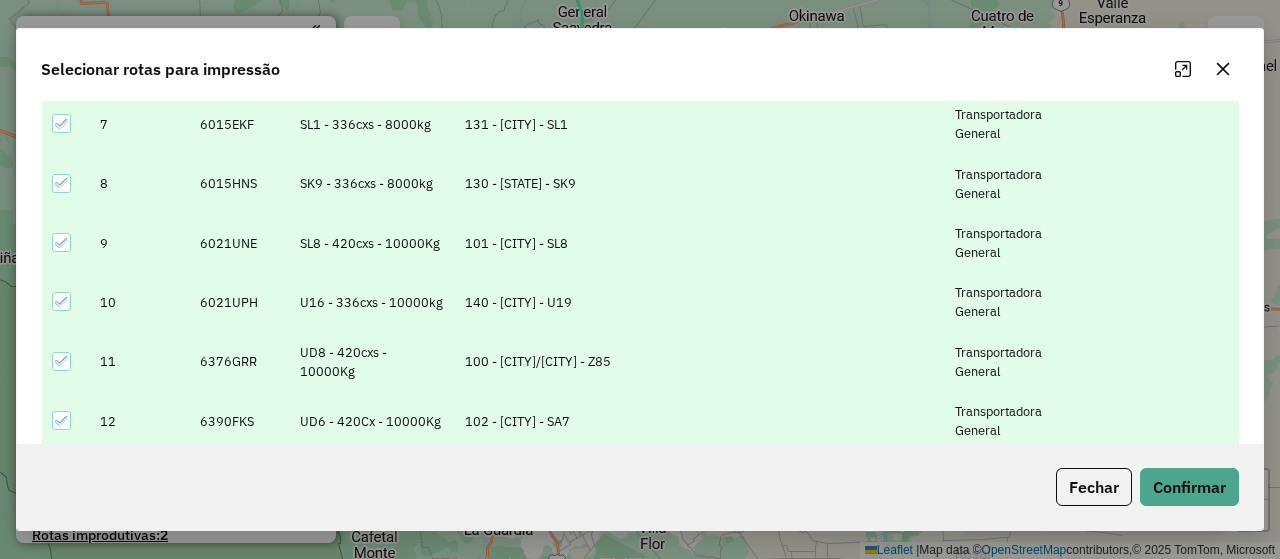 scroll, scrollTop: 351, scrollLeft: 0, axis: vertical 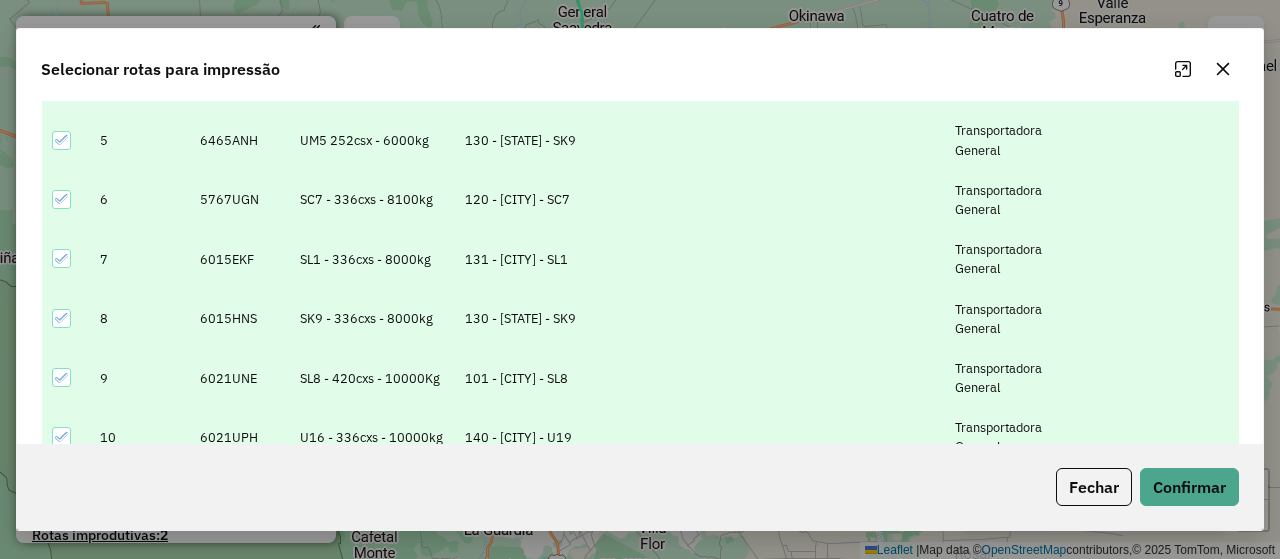 click 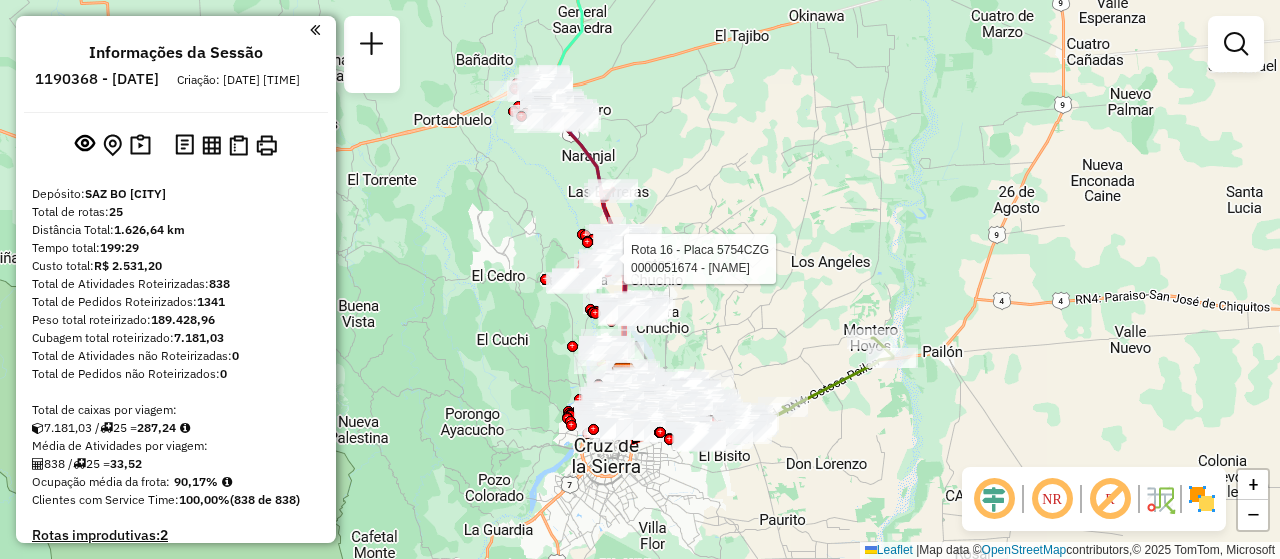click on "1190368 - 15/07/2025" at bounding box center [97, 79] 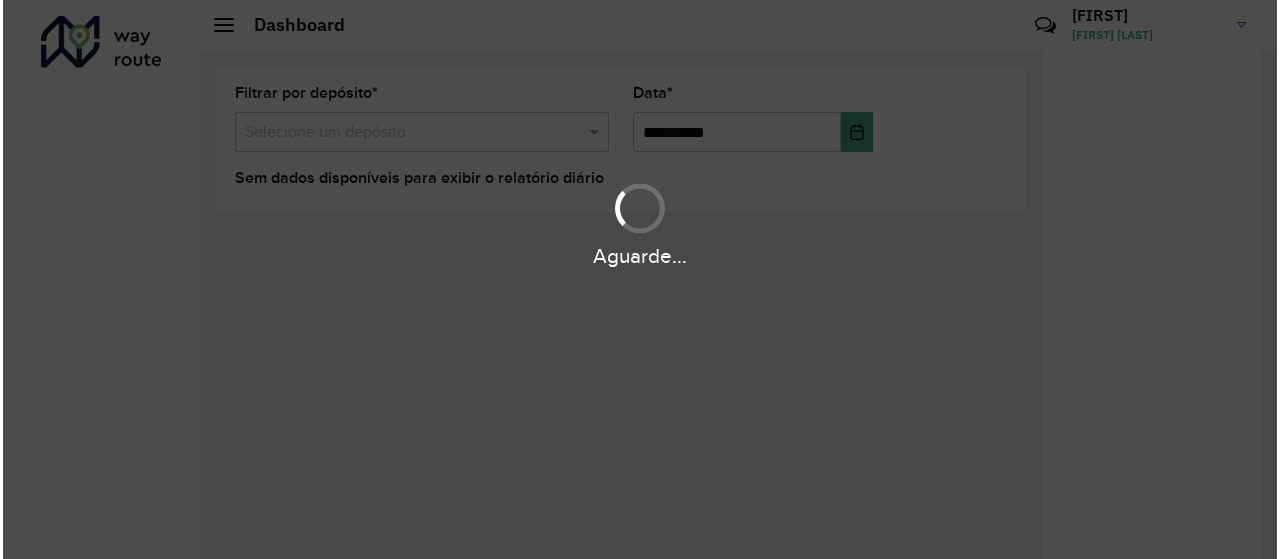 scroll, scrollTop: 0, scrollLeft: 0, axis: both 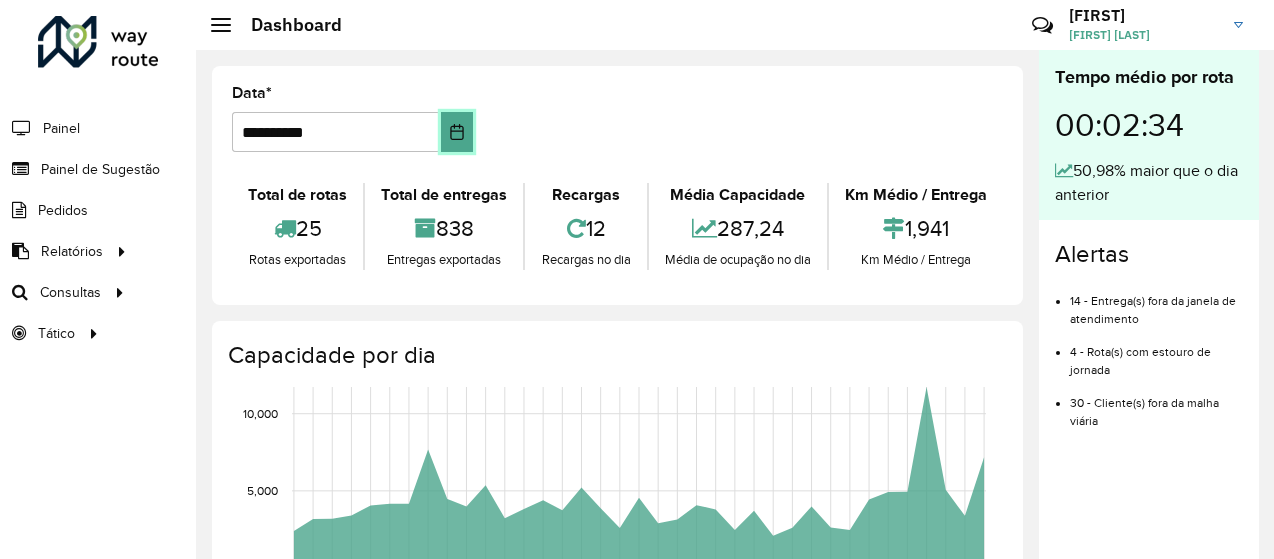 click 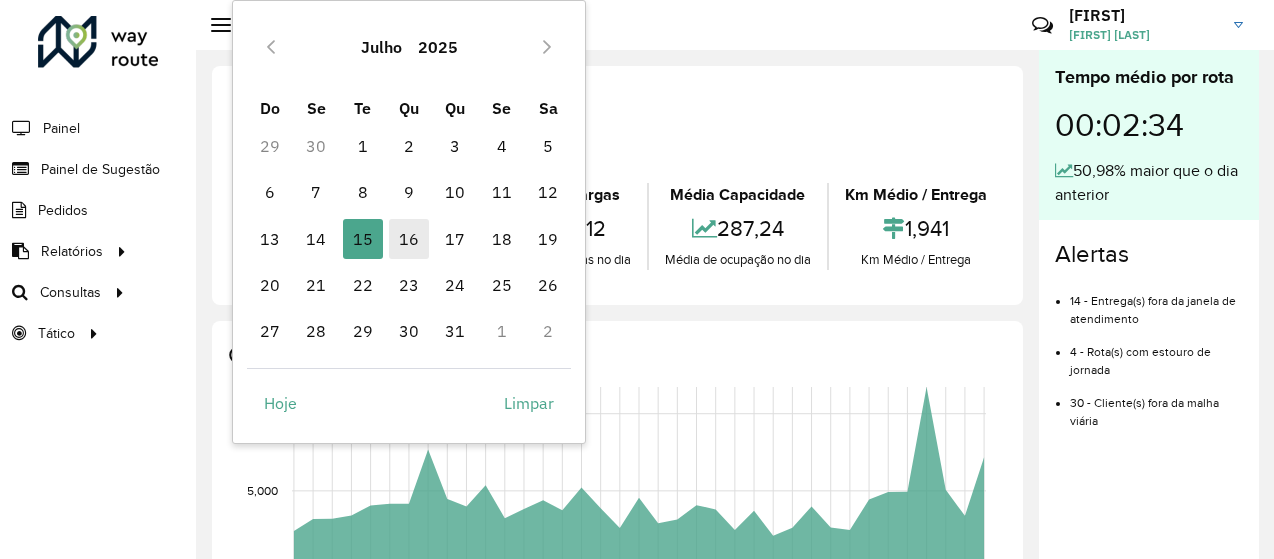 click on "16" at bounding box center [409, 239] 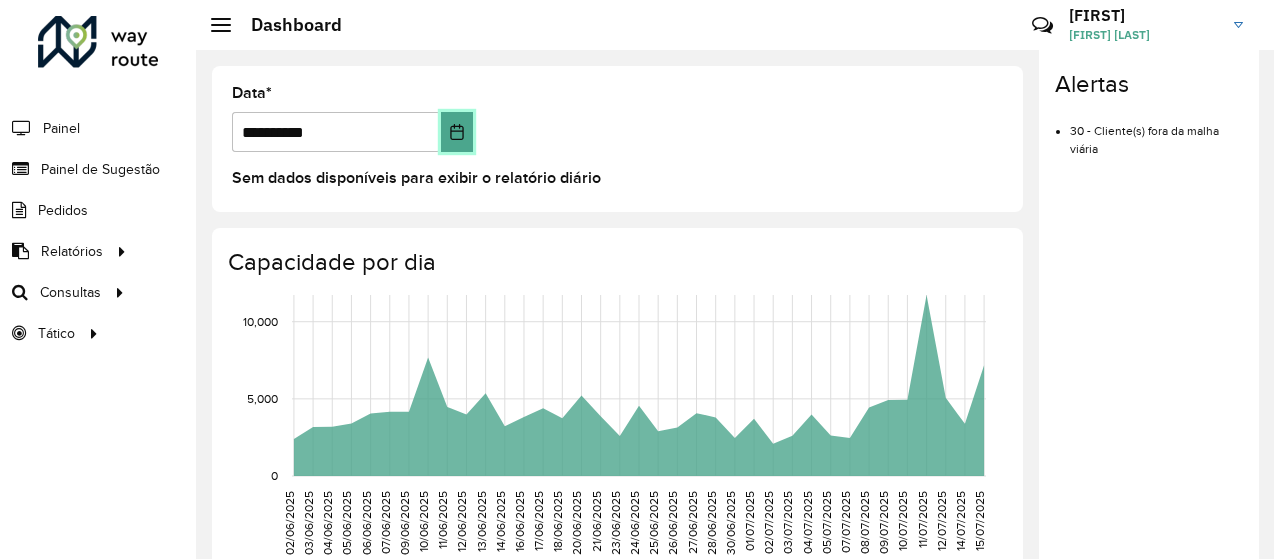 click at bounding box center (457, 132) 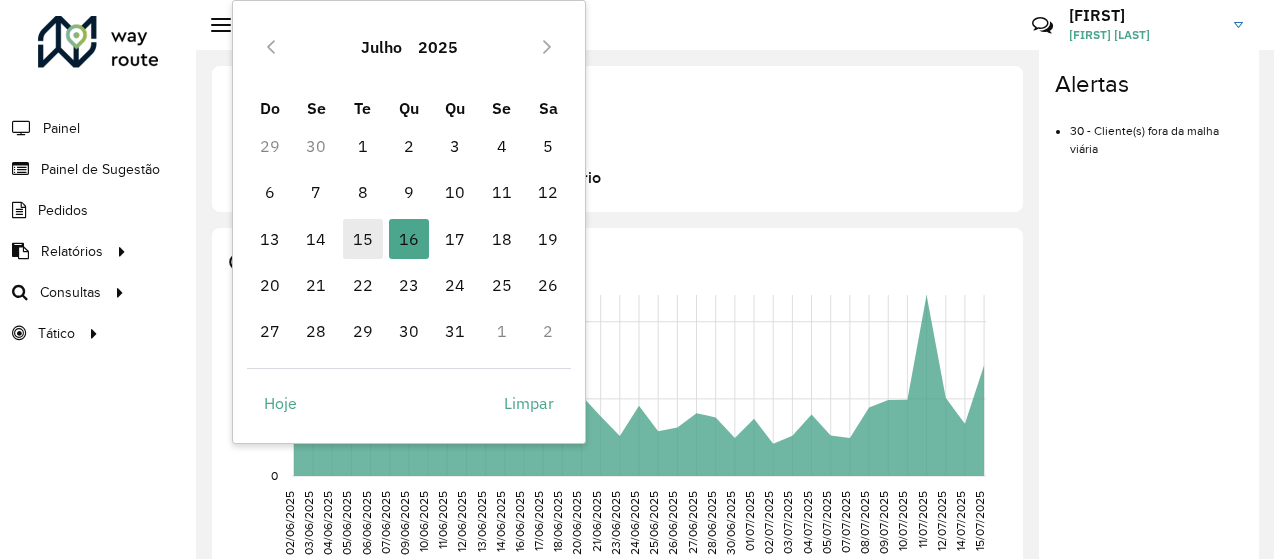 click on "15" at bounding box center (363, 239) 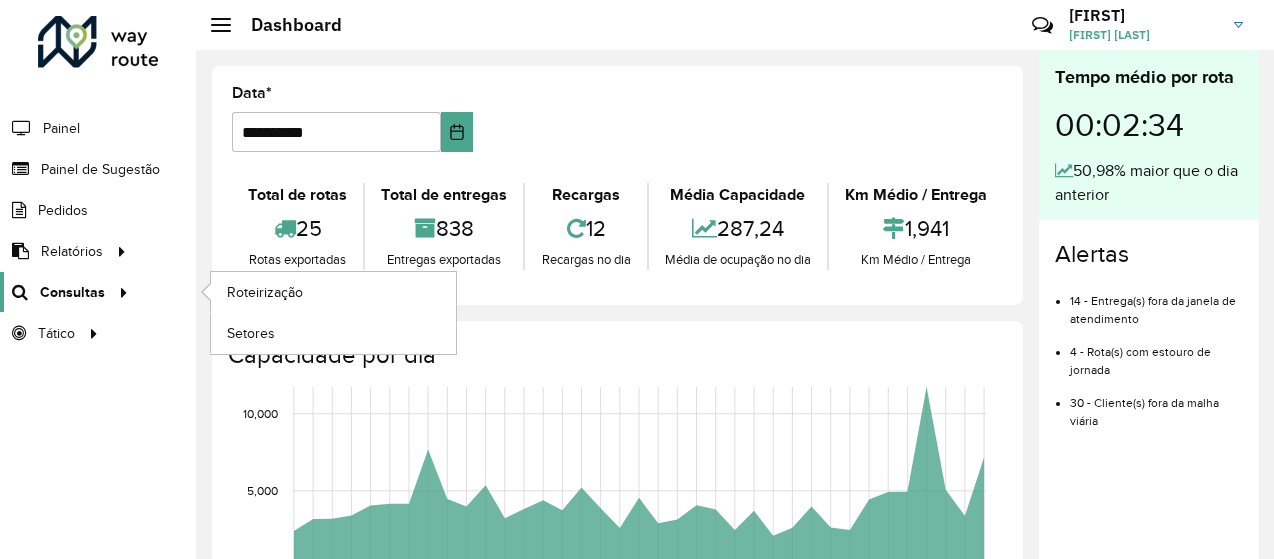 click on "Consultas" 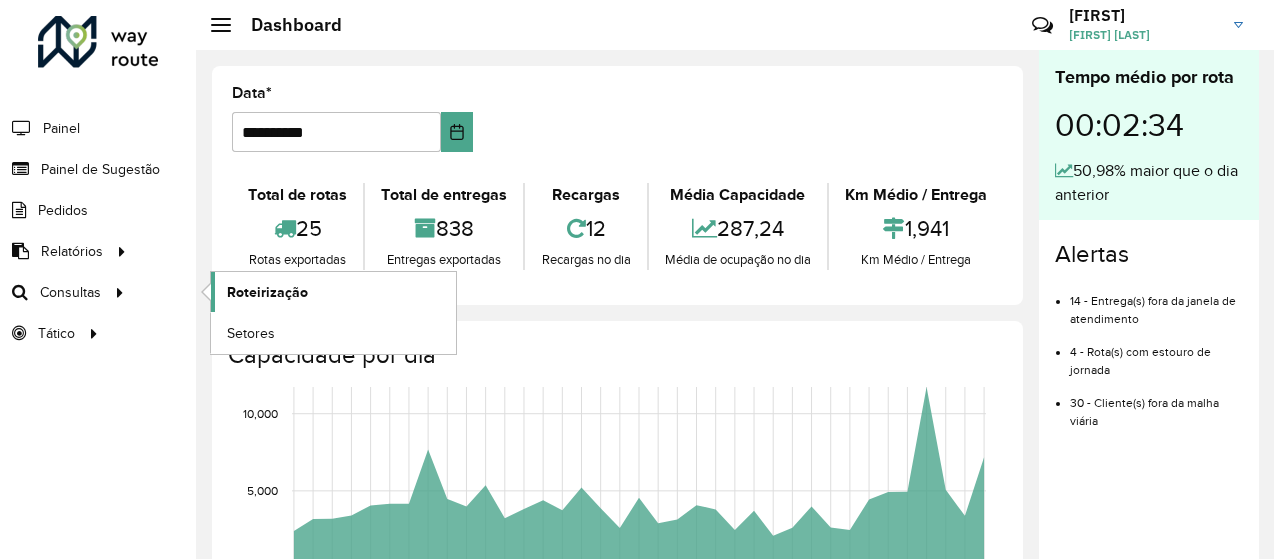 click on "Roteirização" 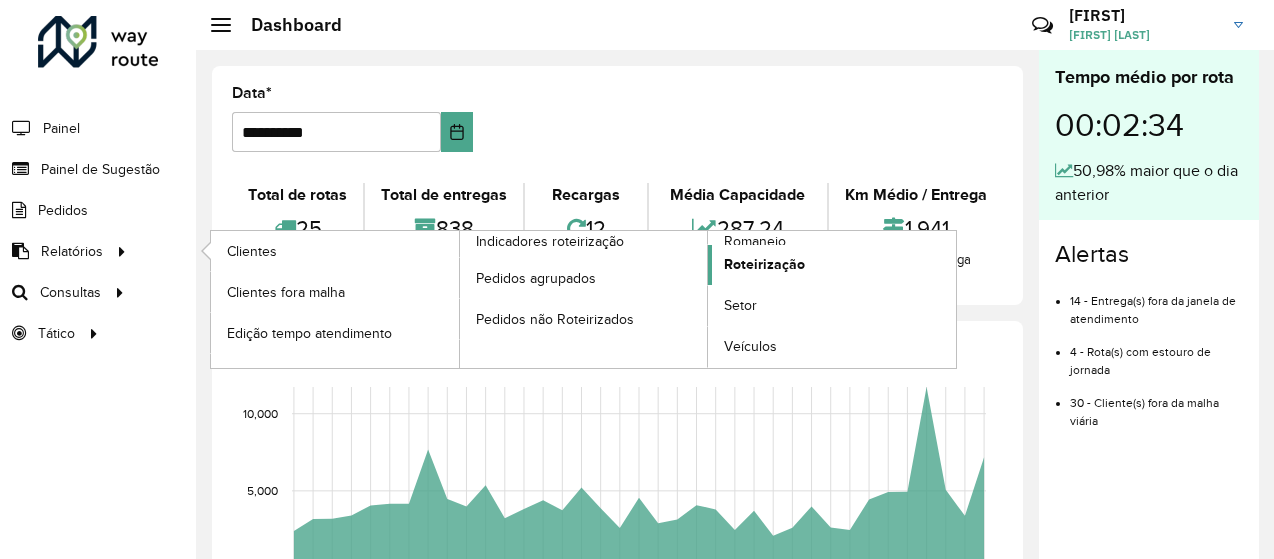 click on "Roteirização" 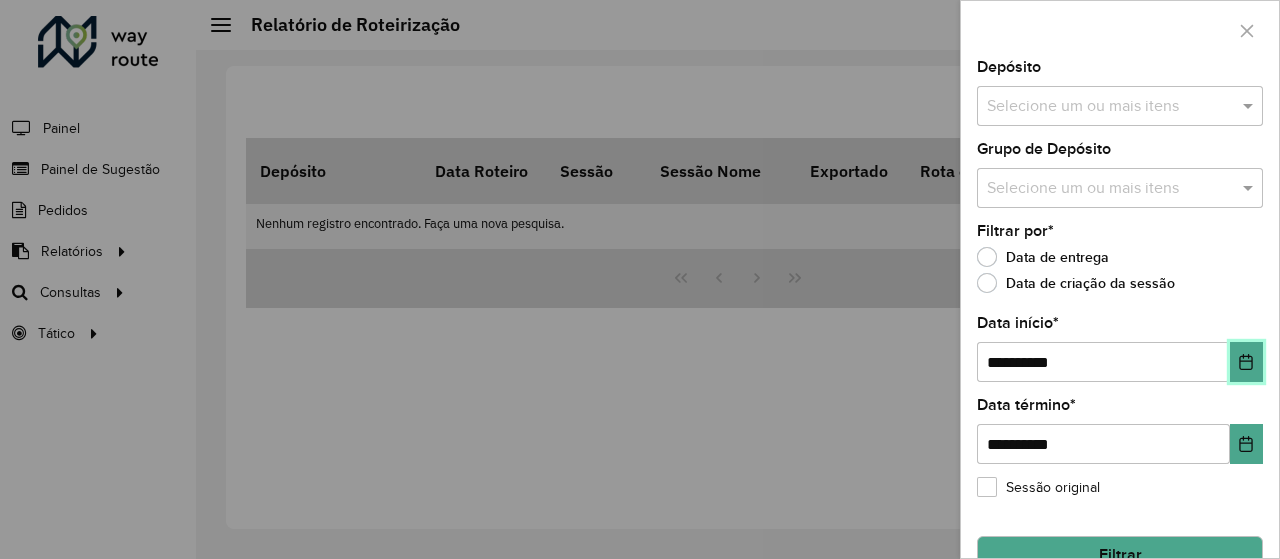 click at bounding box center [1246, 362] 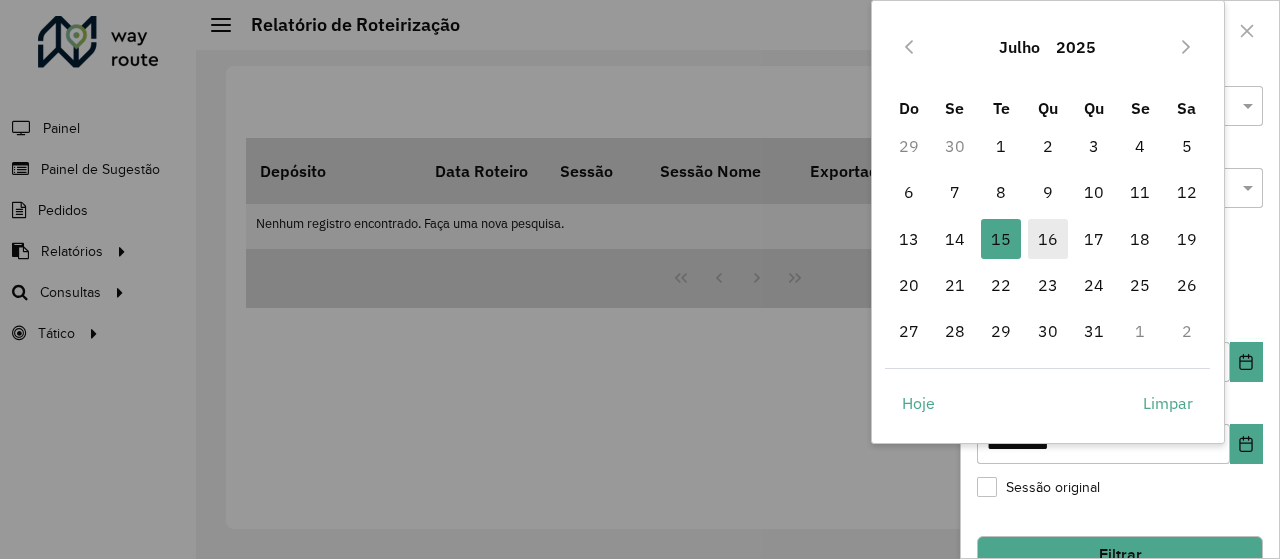 click on "16" at bounding box center (1048, 239) 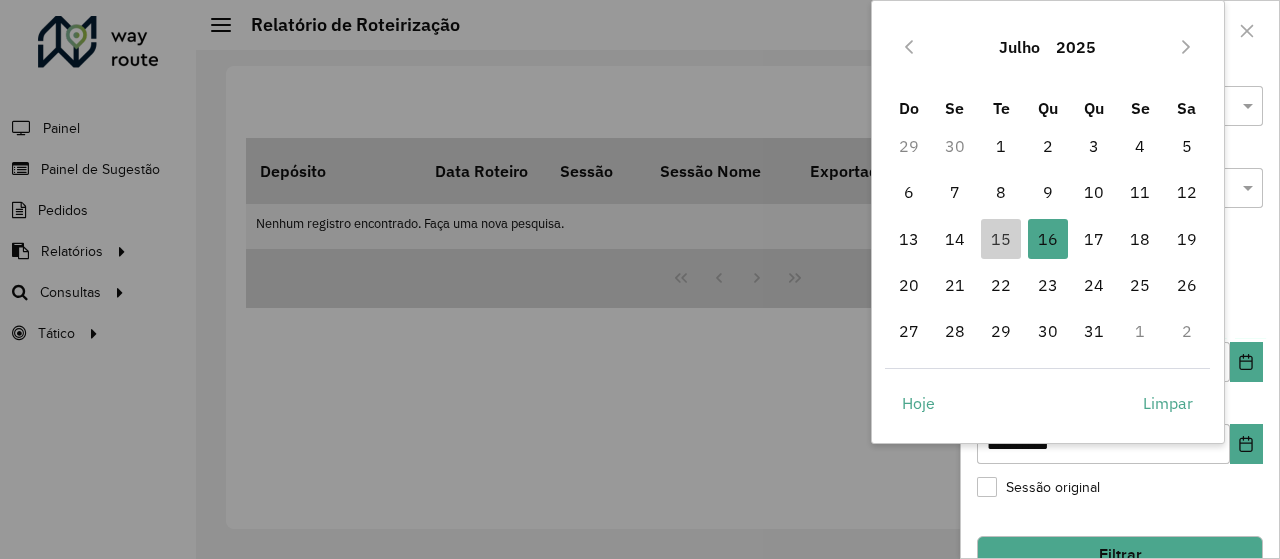 type on "**********" 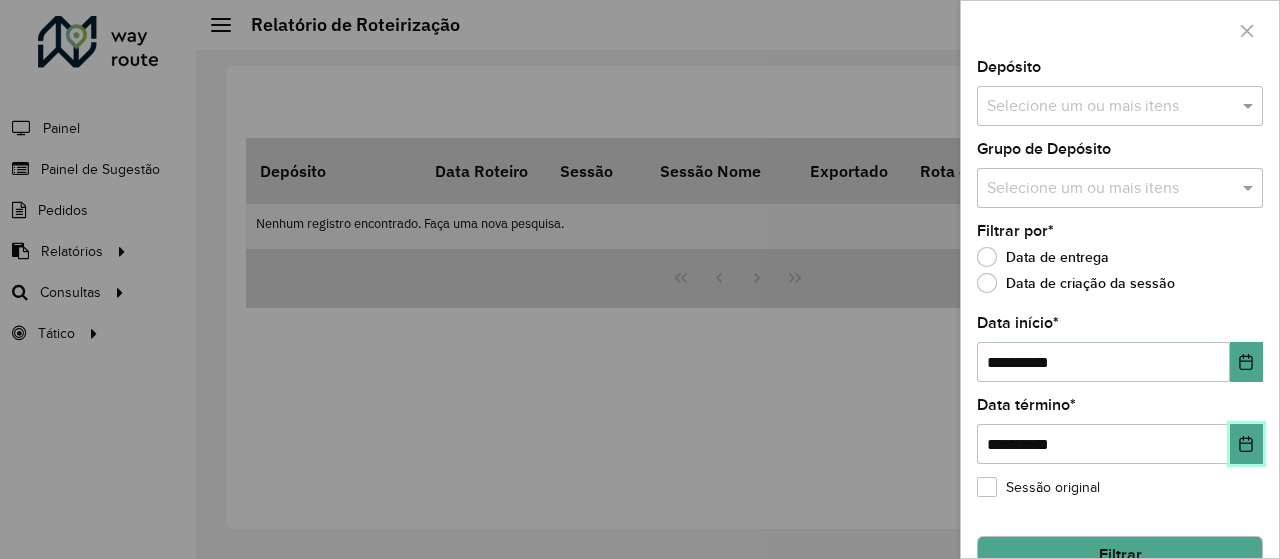 click at bounding box center (1246, 444) 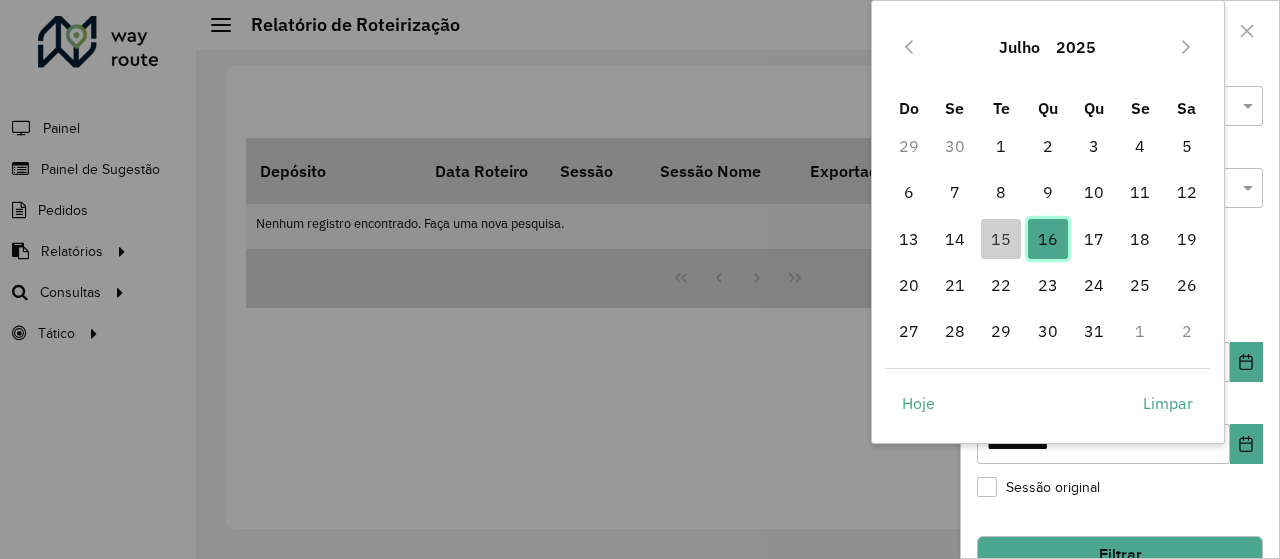 click on "16" at bounding box center (1048, 239) 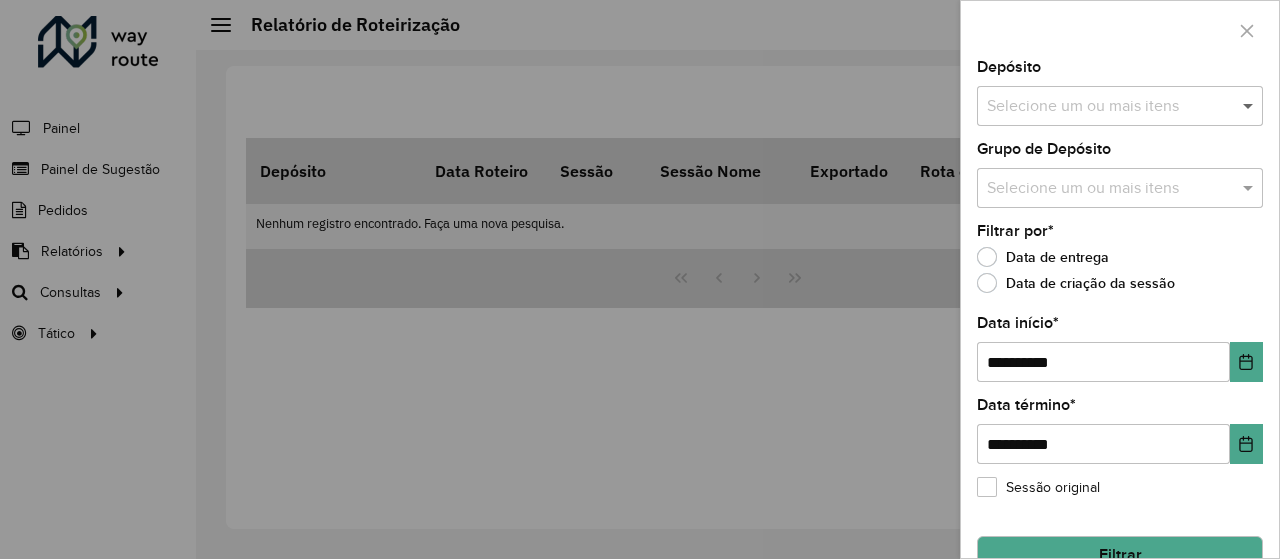 click at bounding box center [1250, 106] 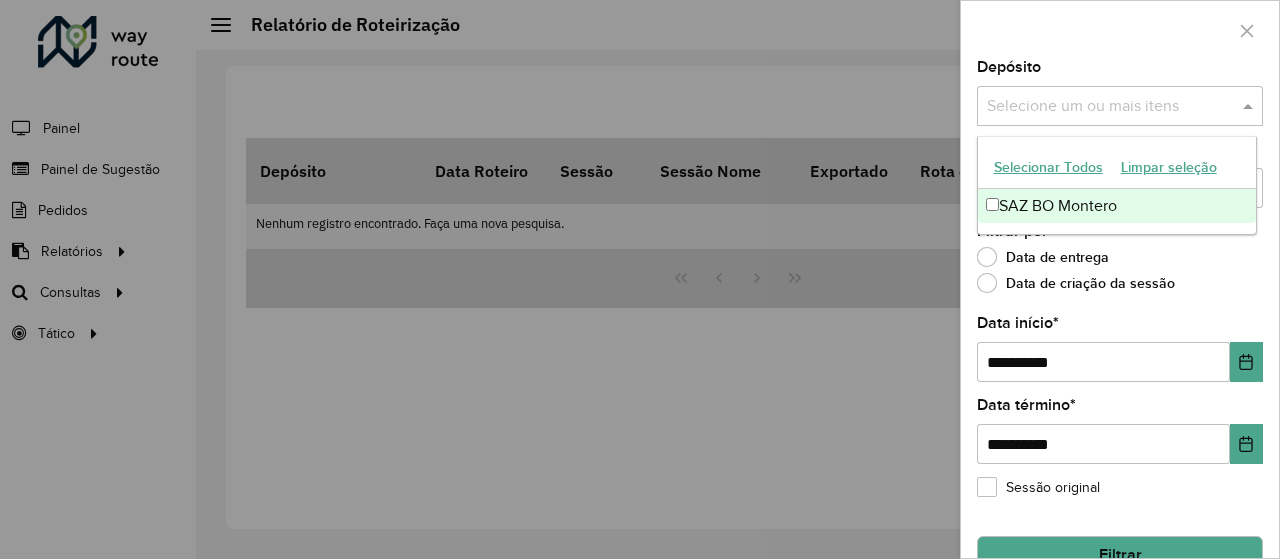 click on "SAZ BO [CITY]" at bounding box center [1117, 206] 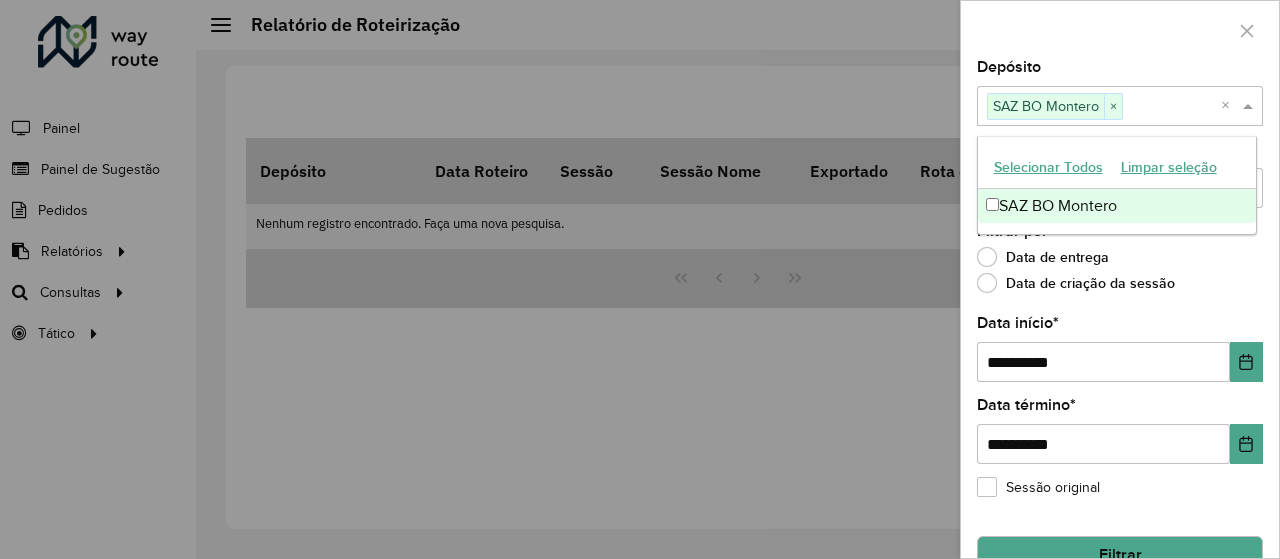 click on "Data de criação da sessão" 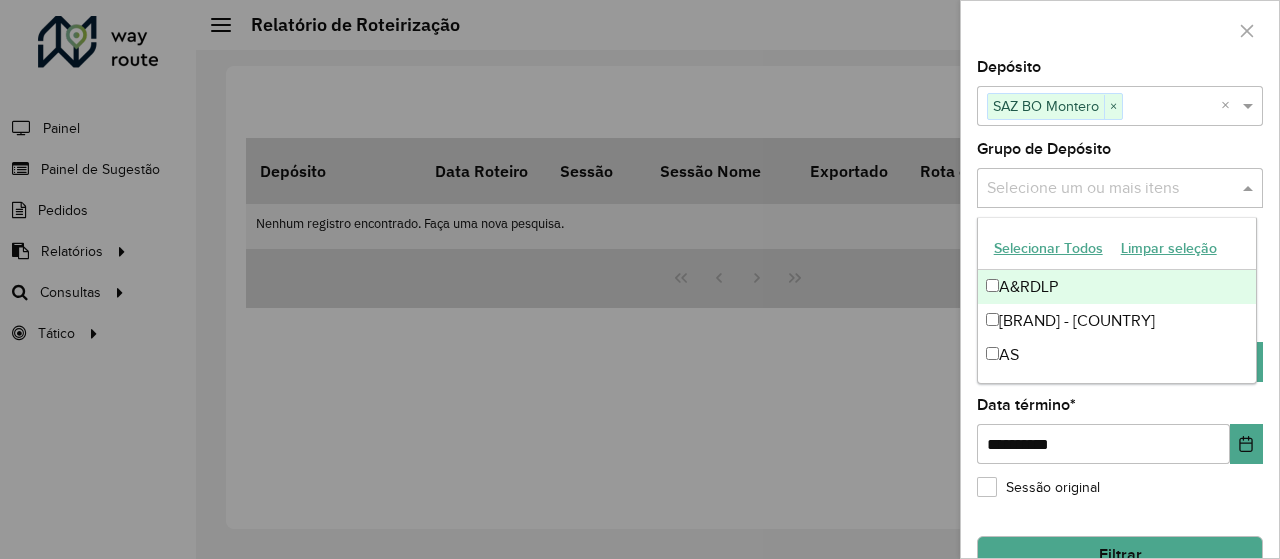 click at bounding box center [1250, 188] 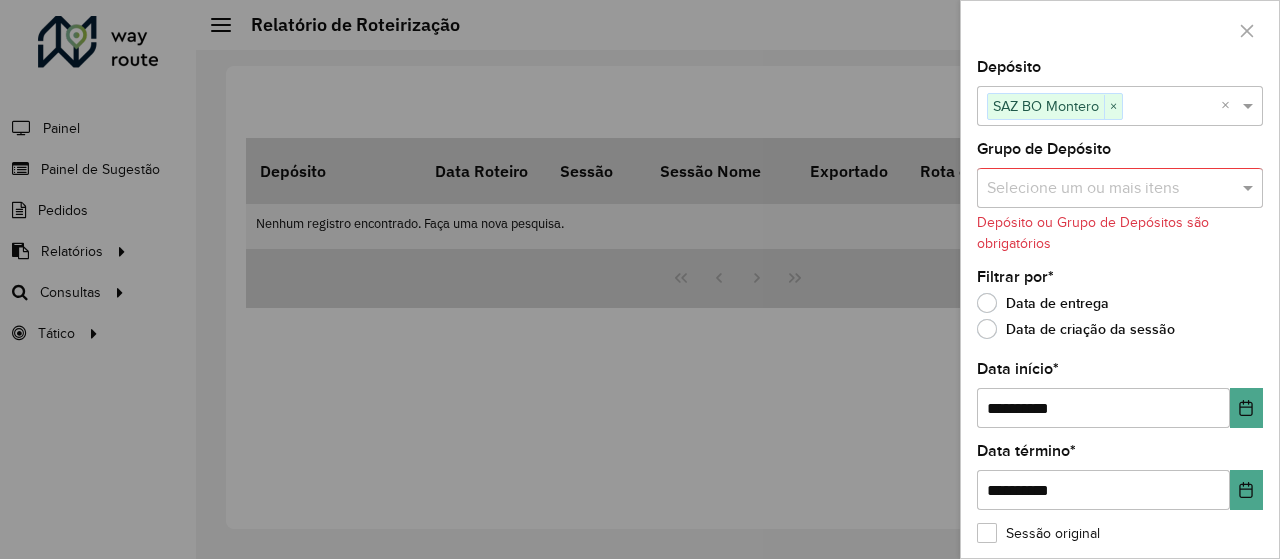 click on "Filtrar por  *  Data de entrega   Data de criação da sessão" 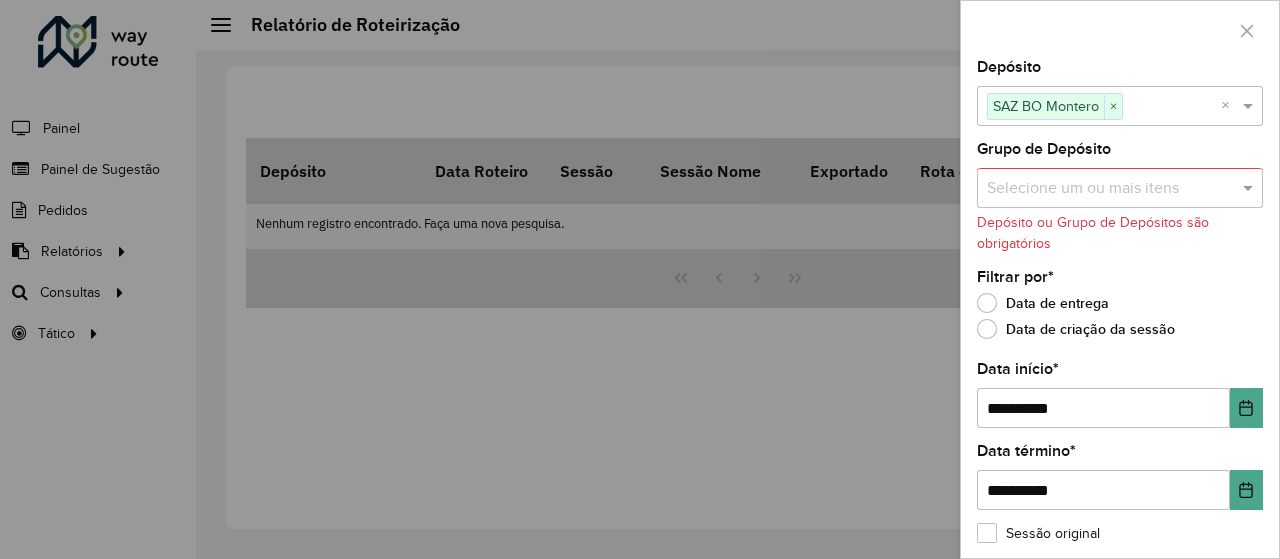 scroll, scrollTop: 84, scrollLeft: 0, axis: vertical 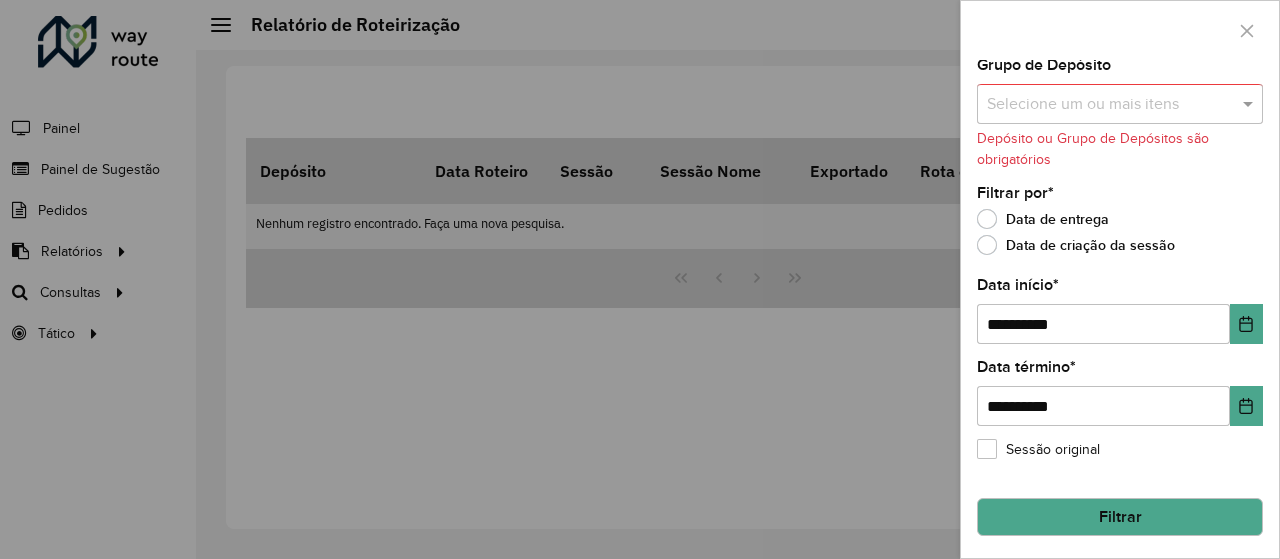 click on "Filtrar" 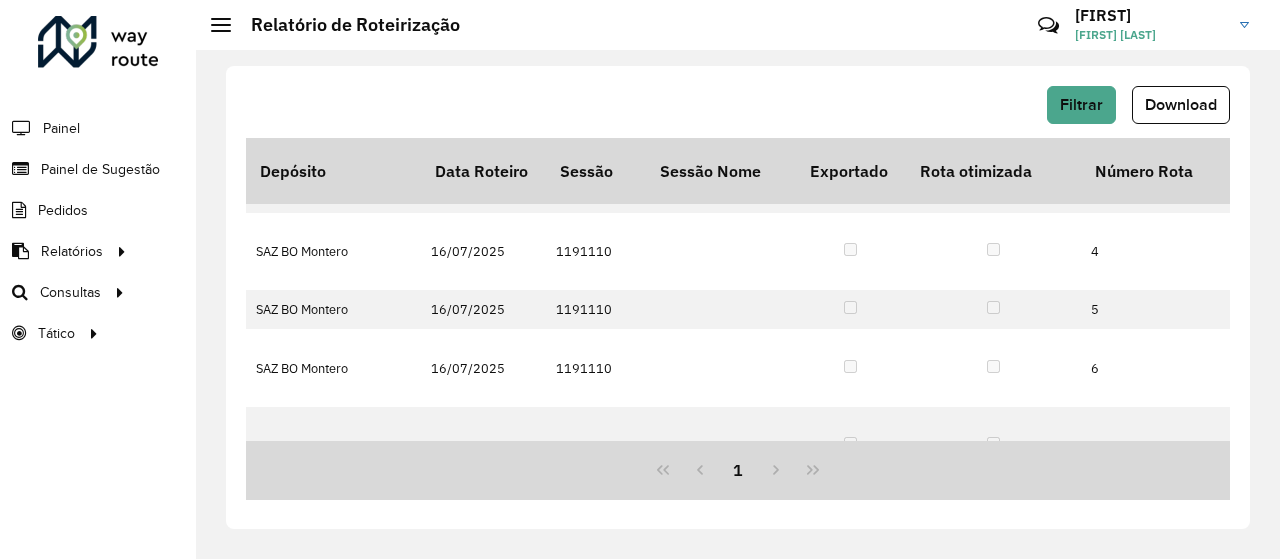 scroll, scrollTop: 0, scrollLeft: 0, axis: both 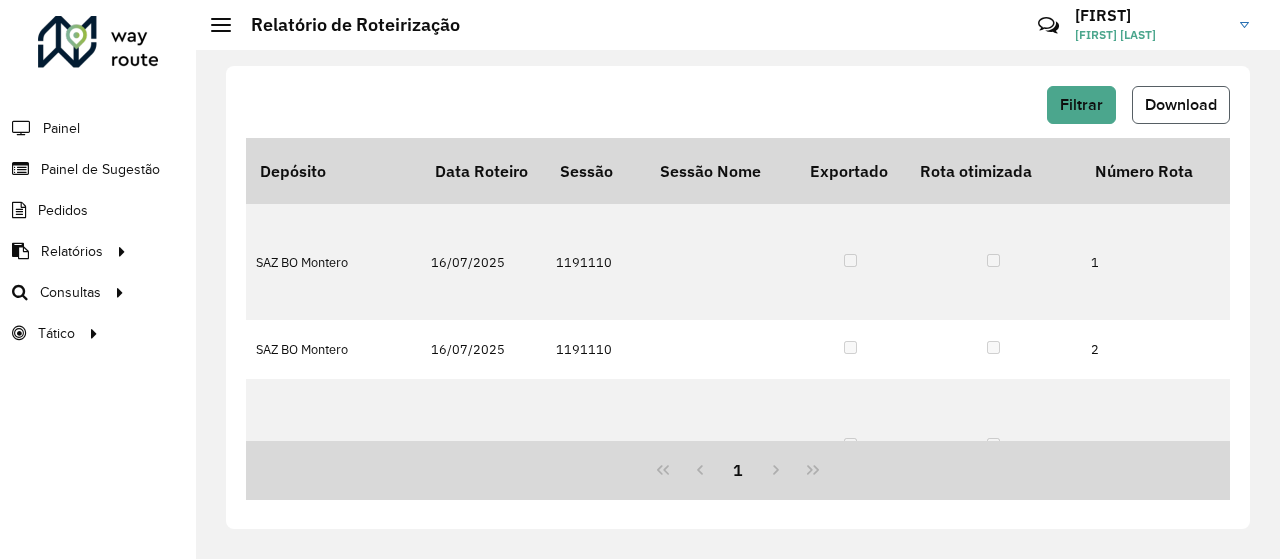 click on "Download" 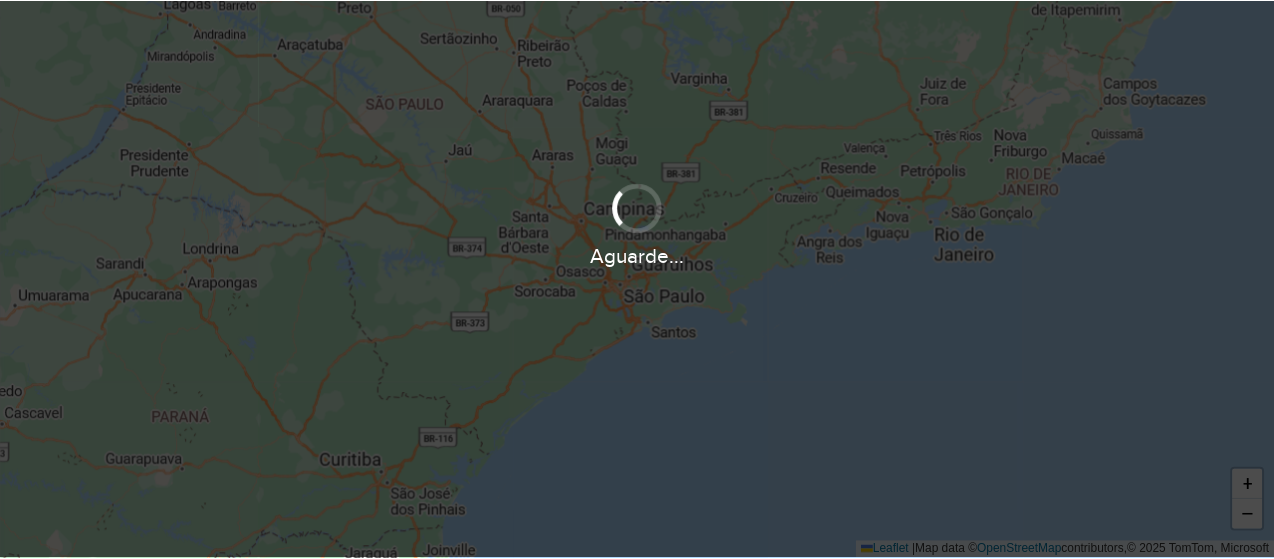 scroll, scrollTop: 0, scrollLeft: 0, axis: both 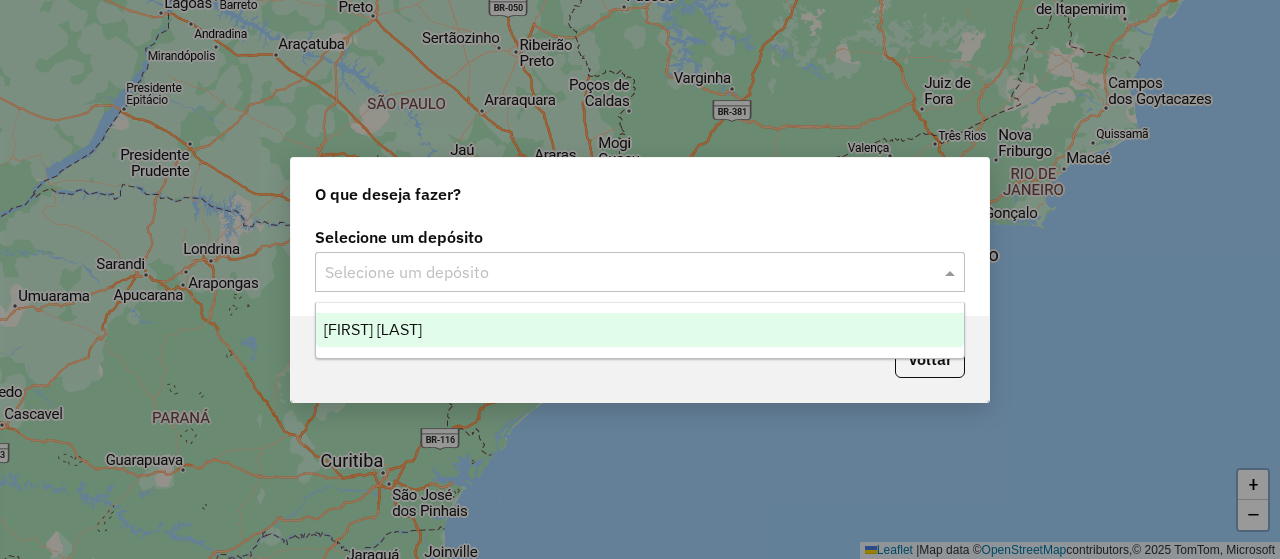 click on "Selecione um depósito" 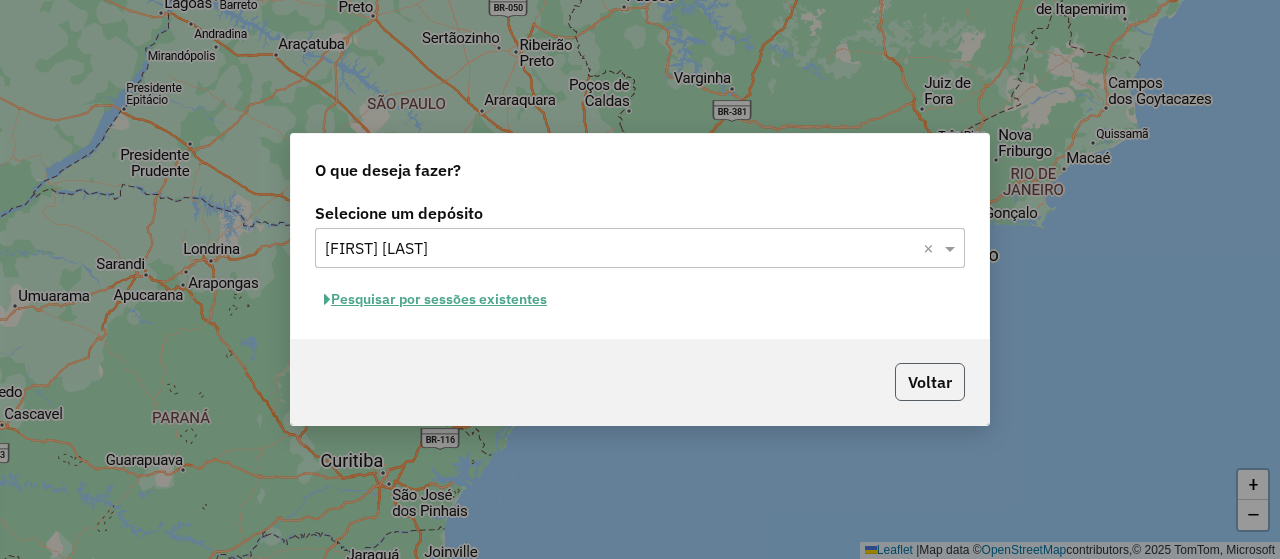 click on "Voltar" 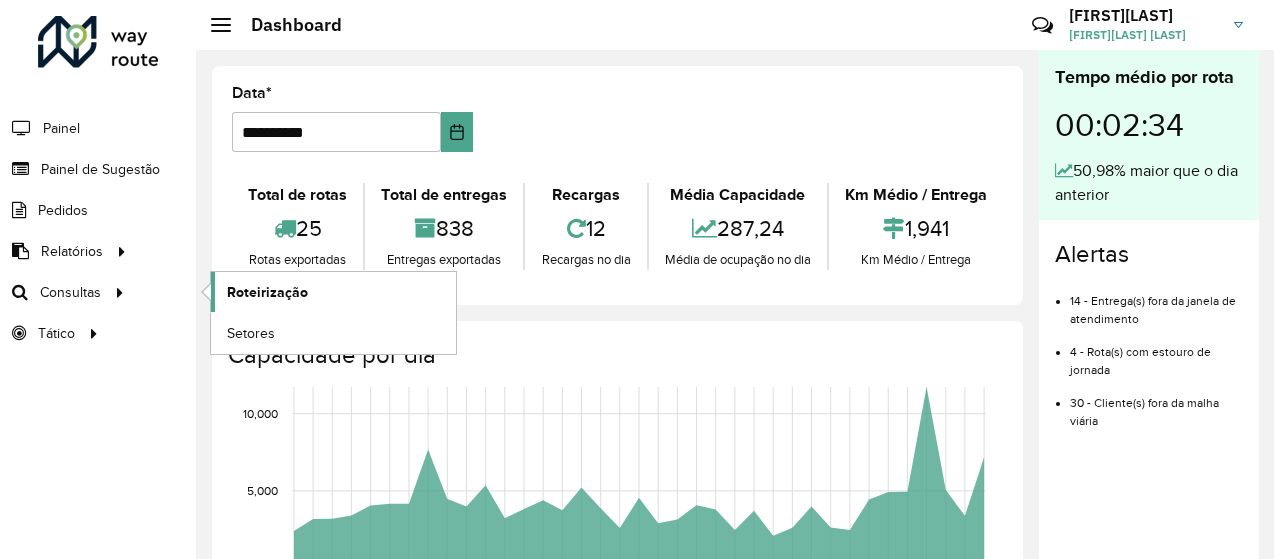 click on "Roteirização" 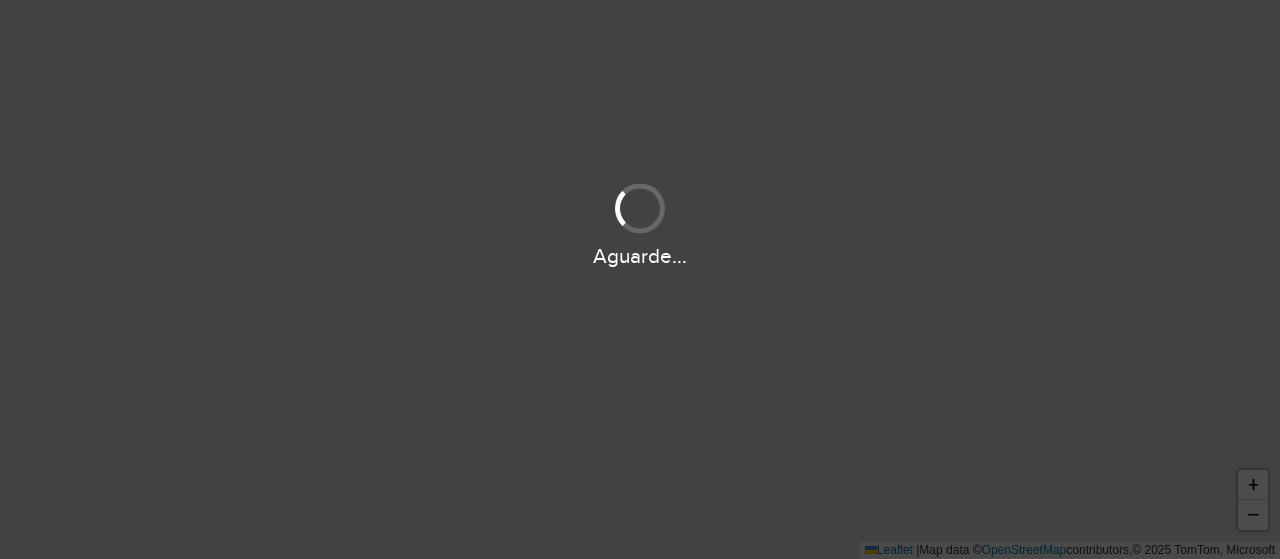 scroll, scrollTop: 0, scrollLeft: 0, axis: both 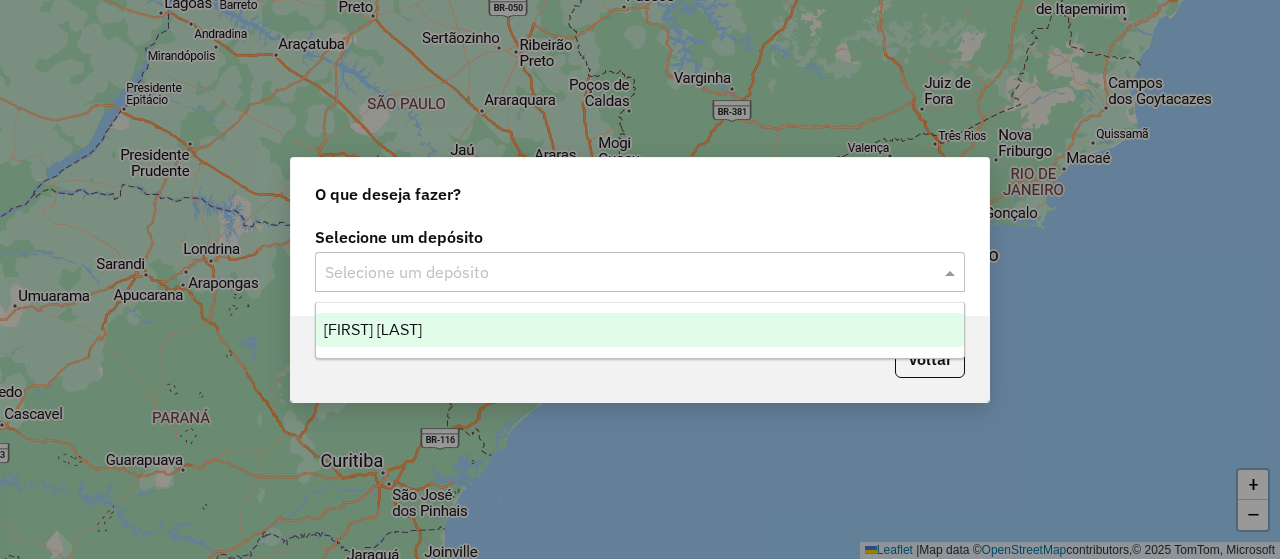 click 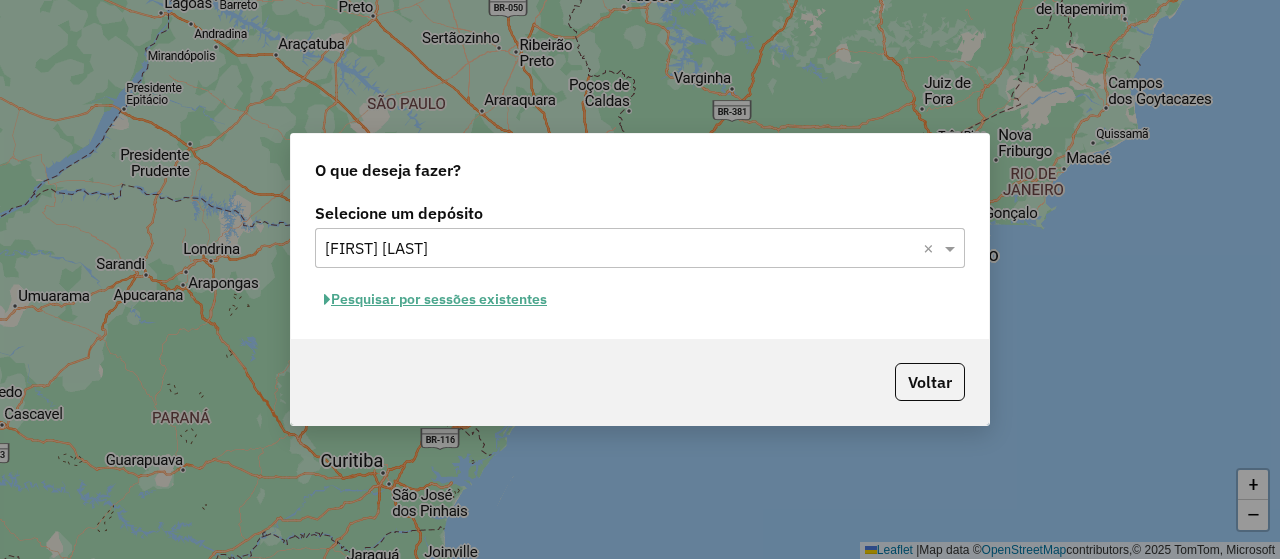click on "Pesquisar por sessões existentes" 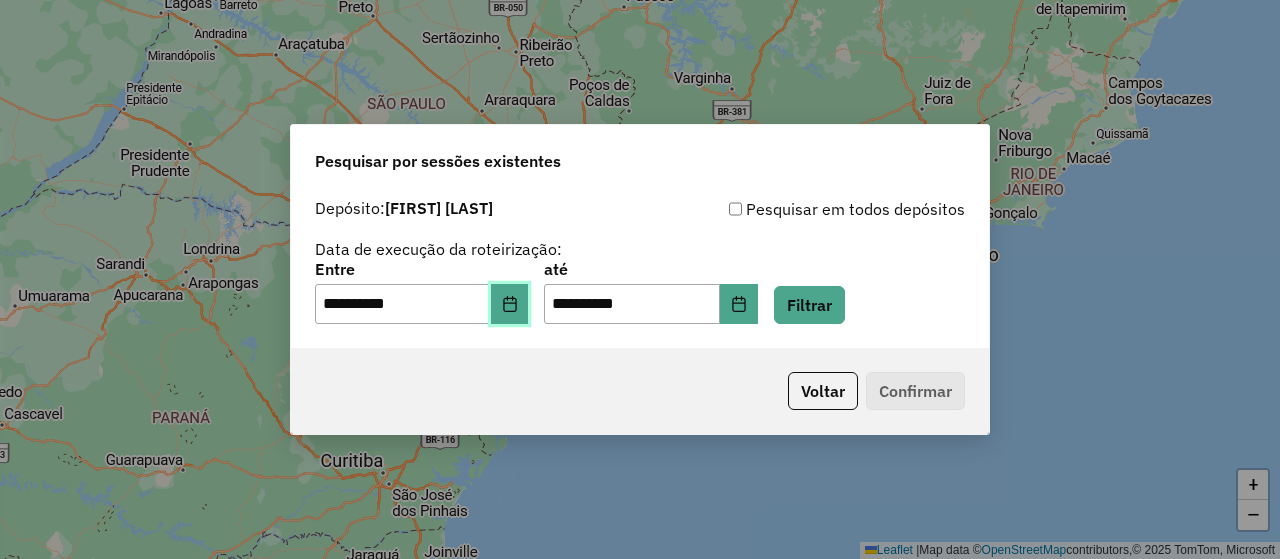 click 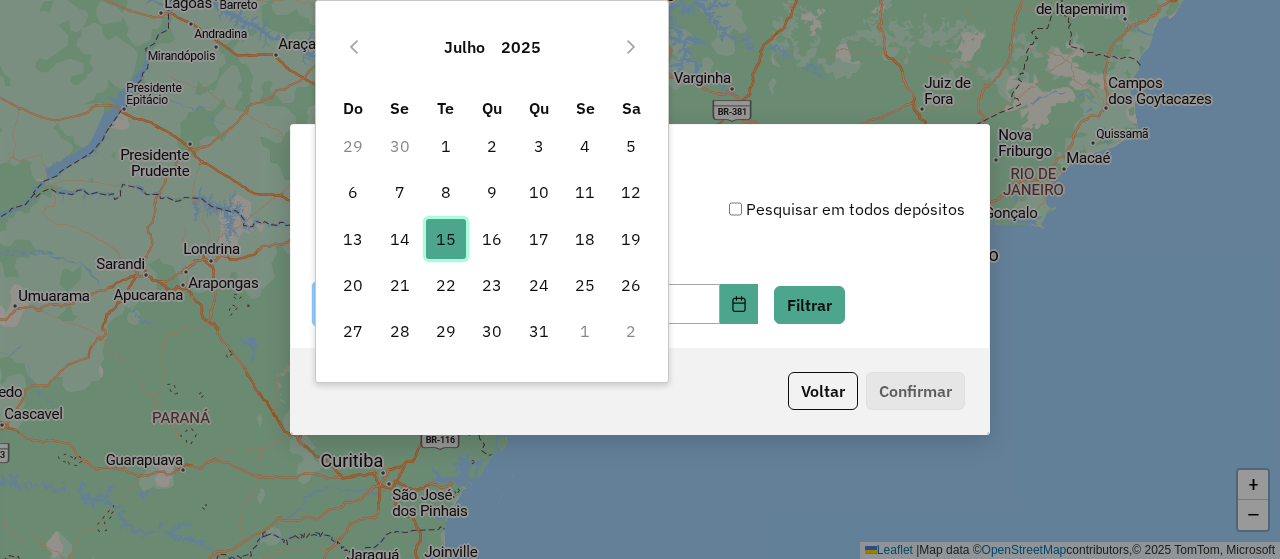 click on "15" at bounding box center (446, 239) 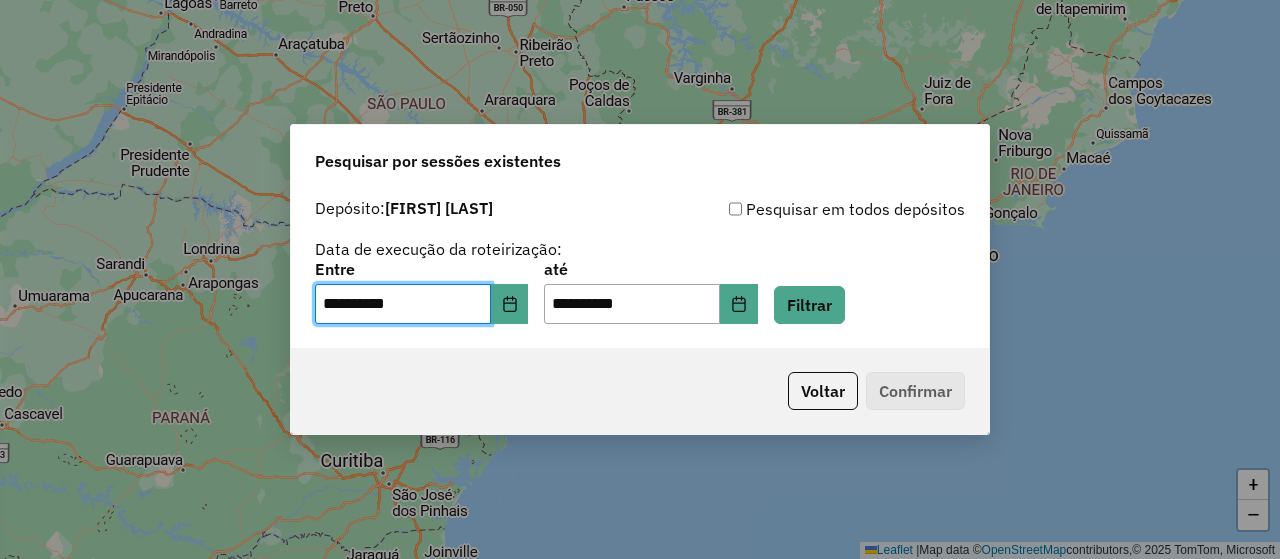 click on "**********" 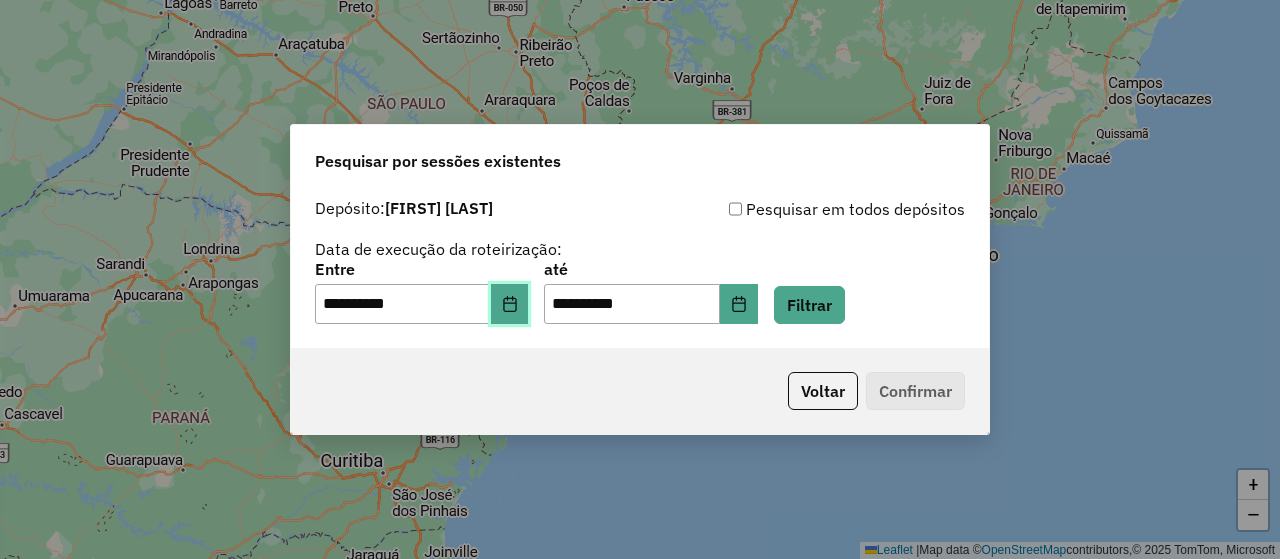 click at bounding box center [510, 304] 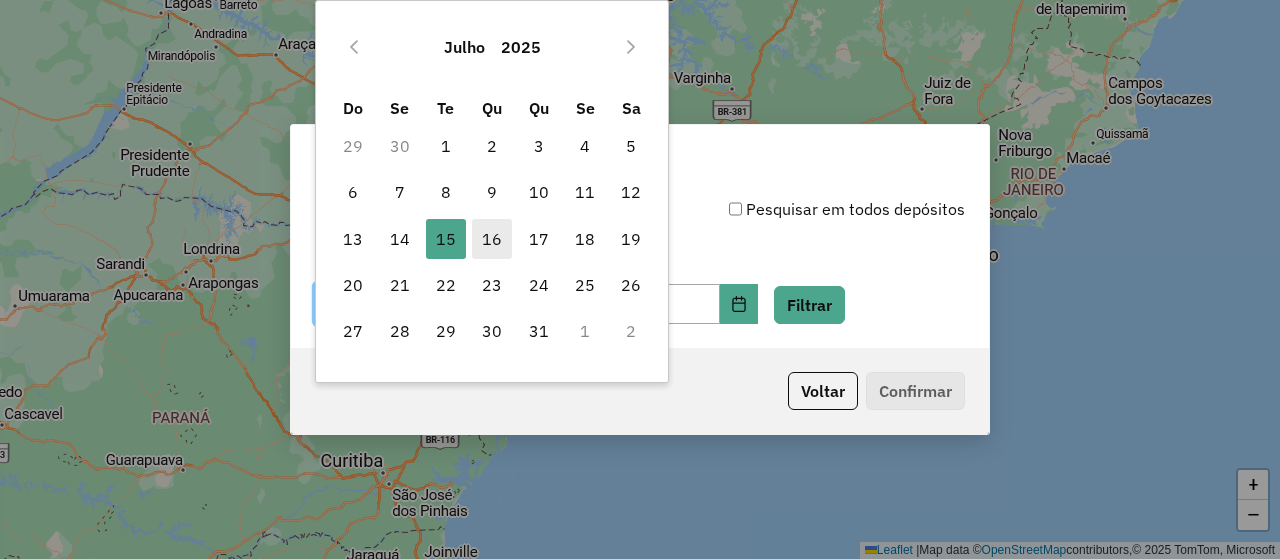 click on "16" at bounding box center (492, 239) 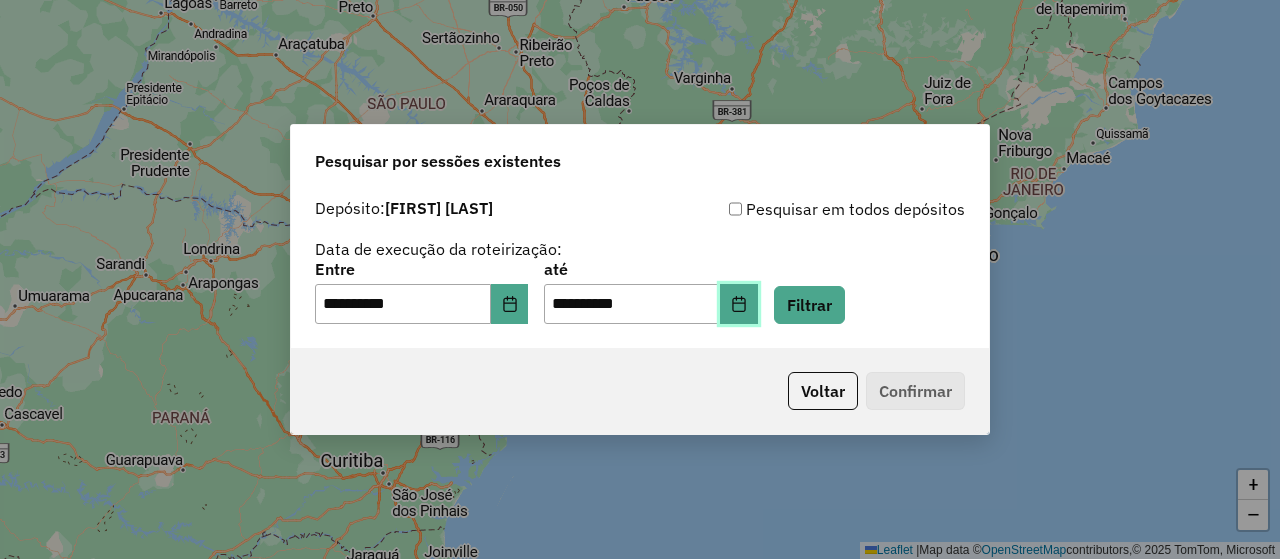 click 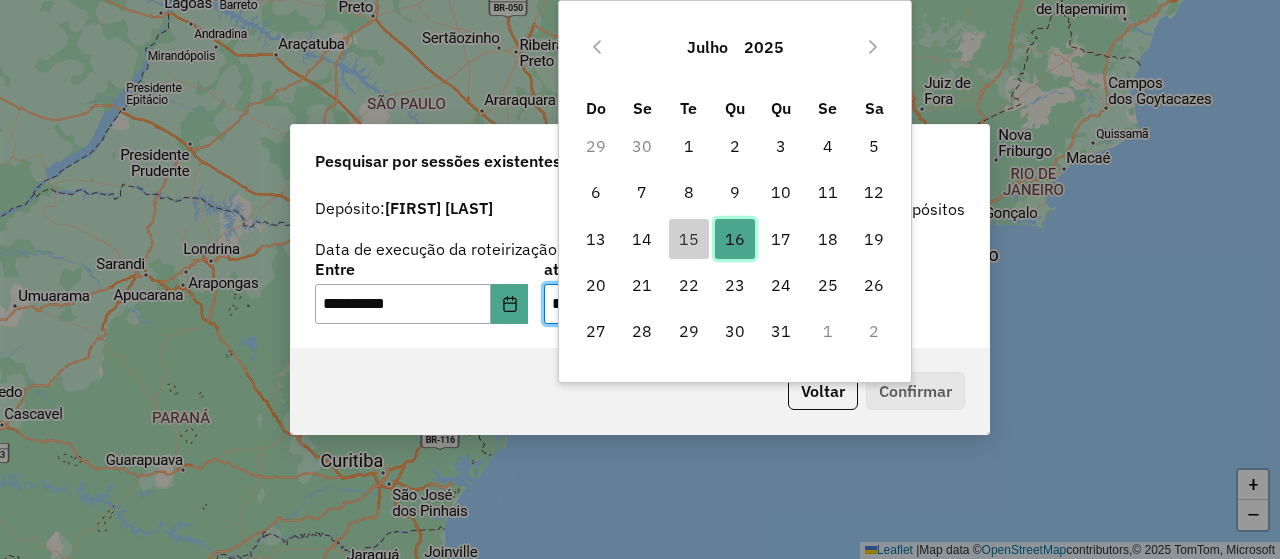 click on "16" at bounding box center (735, 239) 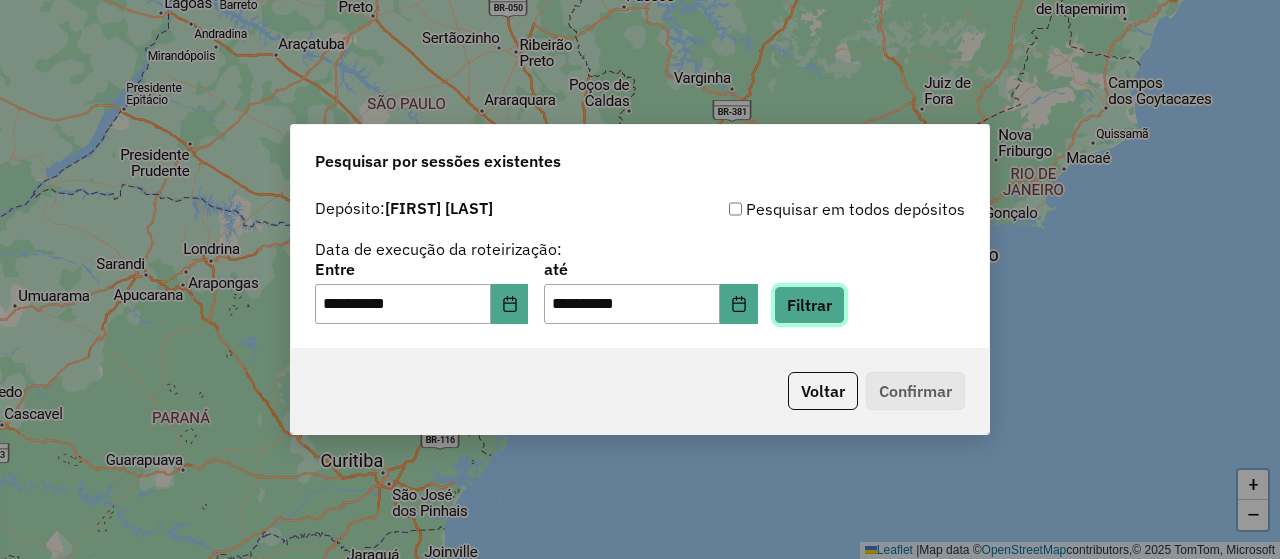 click on "Filtrar" 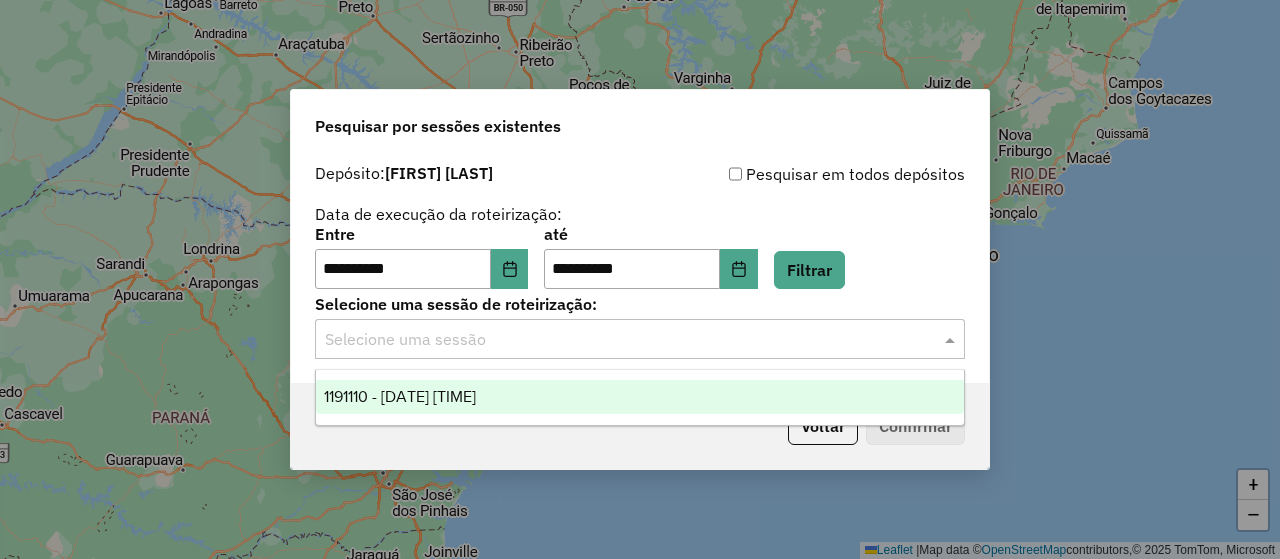 click 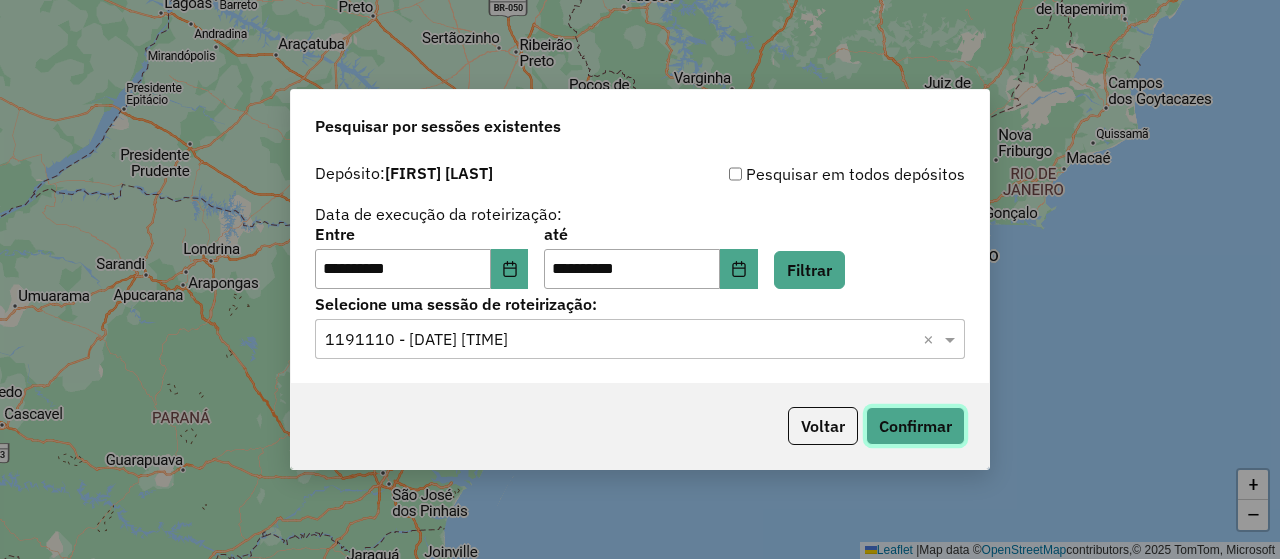 click on "Confirmar" 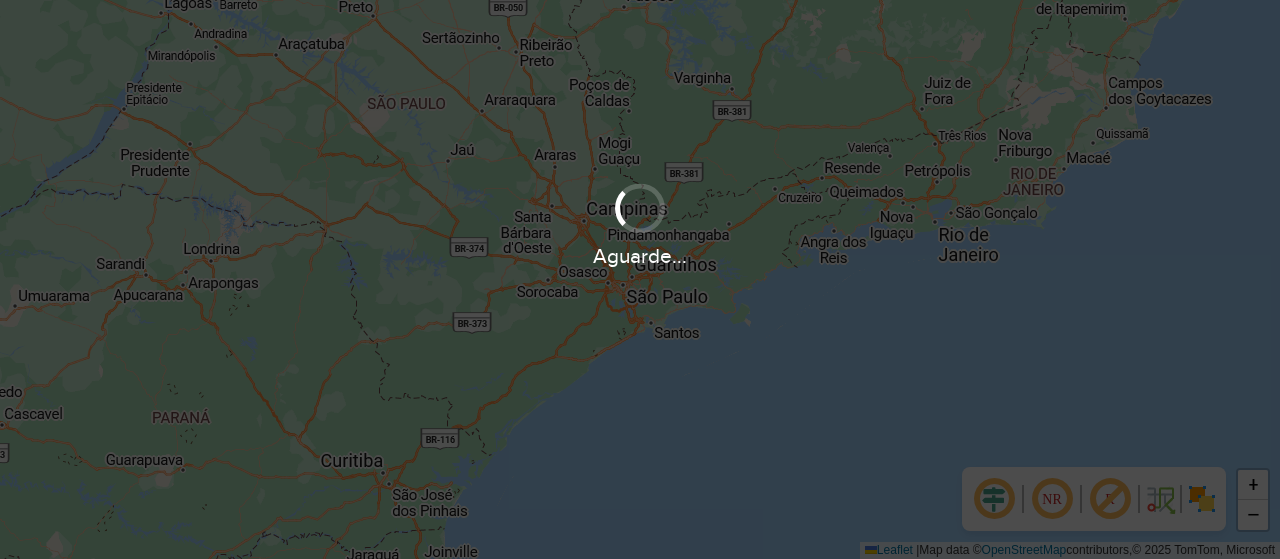 scroll, scrollTop: 0, scrollLeft: 0, axis: both 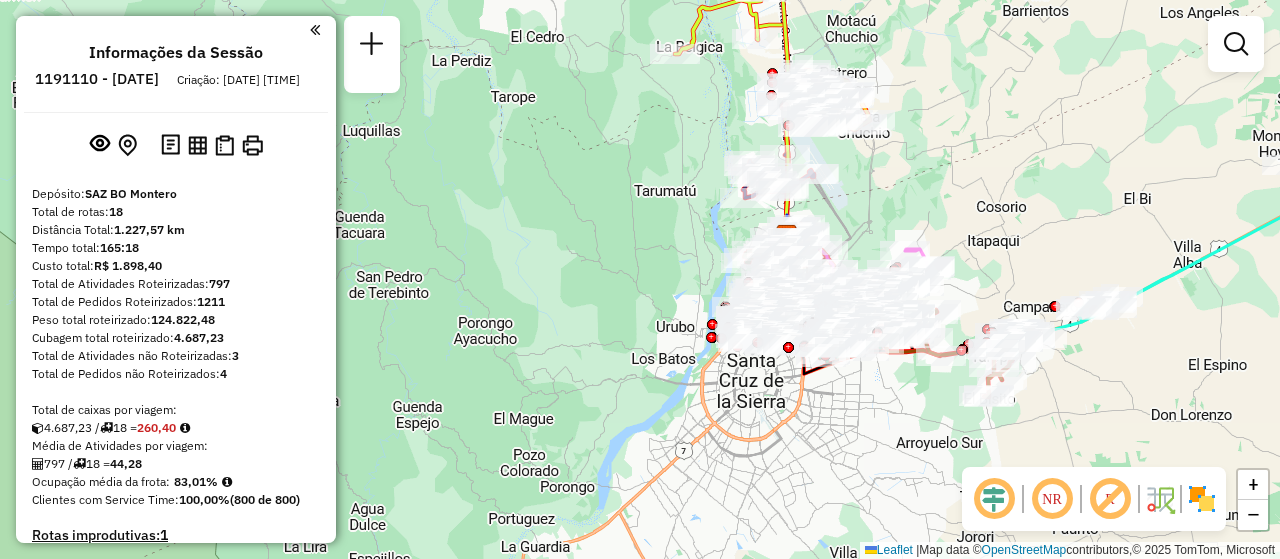 click at bounding box center [1236, 44] 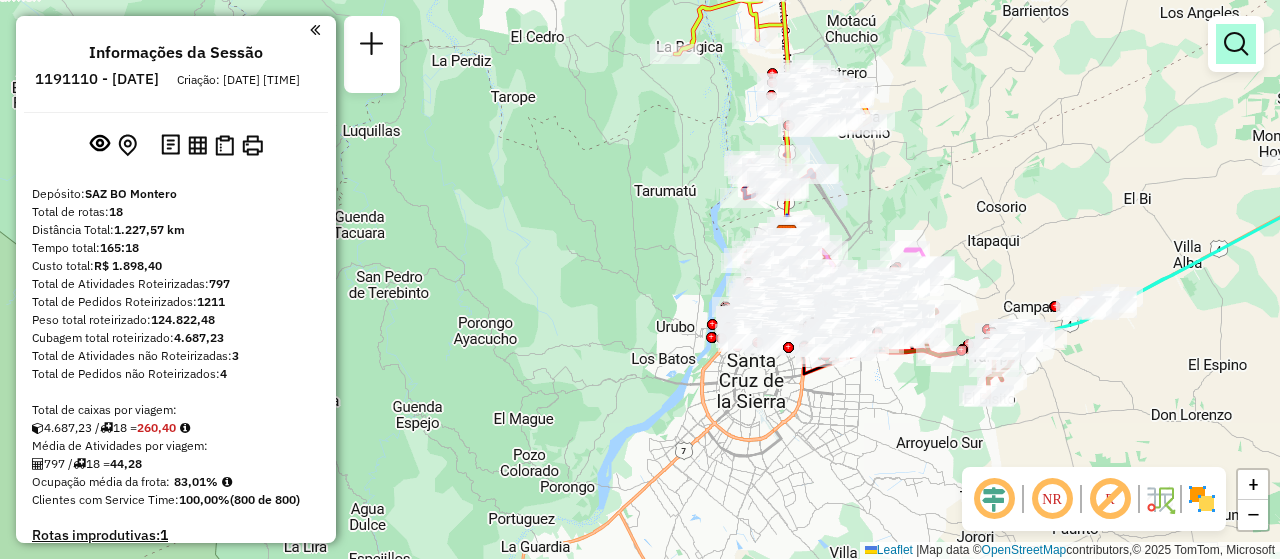 click at bounding box center [1236, 44] 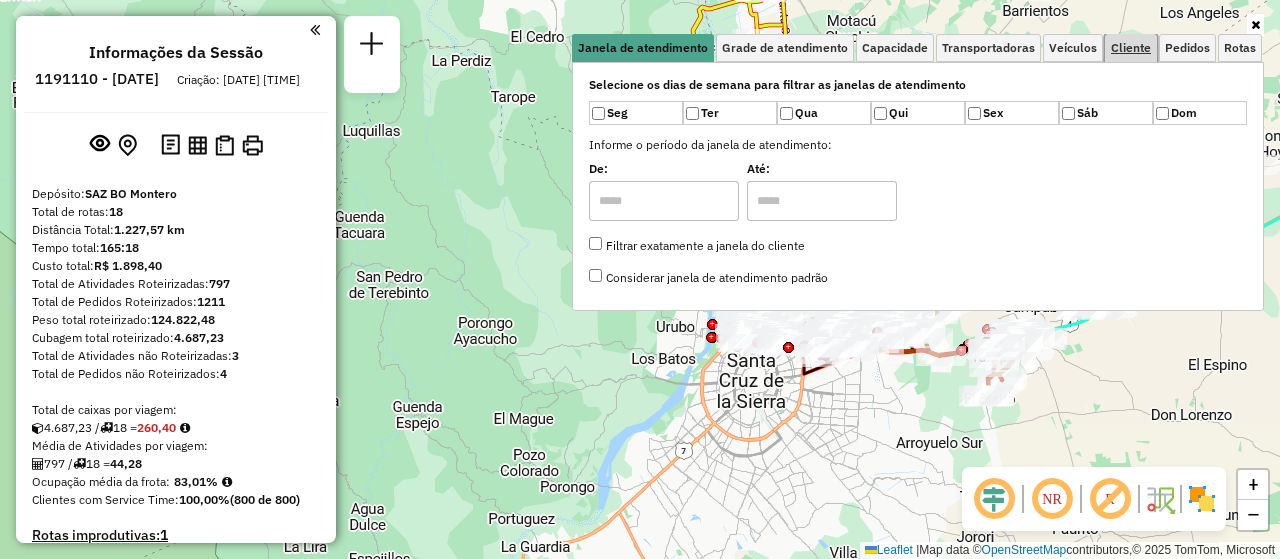 click on "Cliente" at bounding box center (1131, 48) 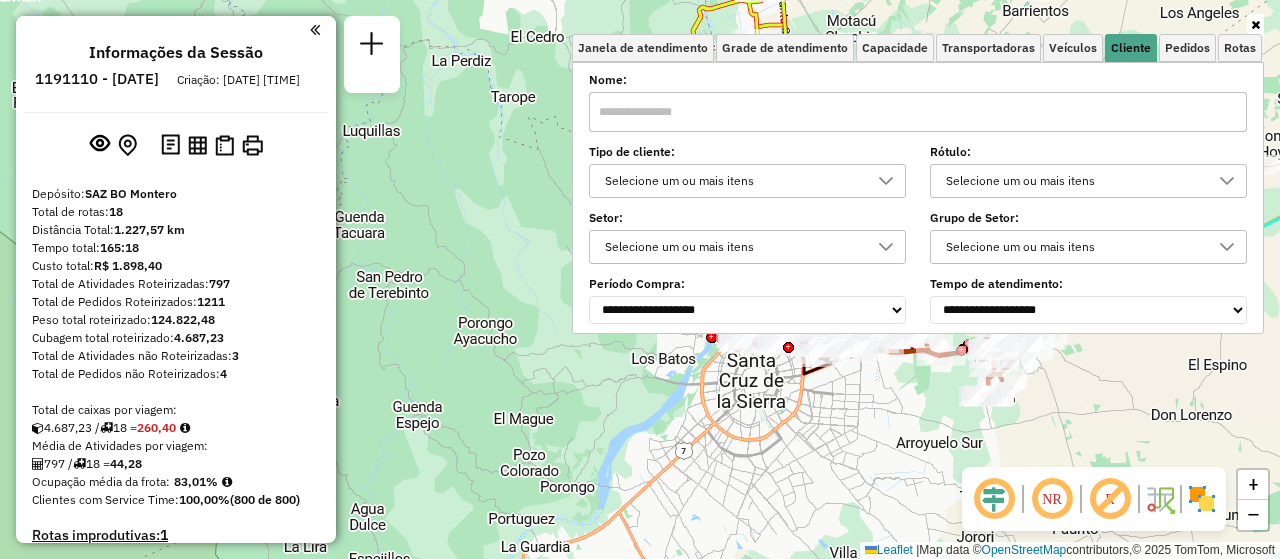 click at bounding box center [918, 112] 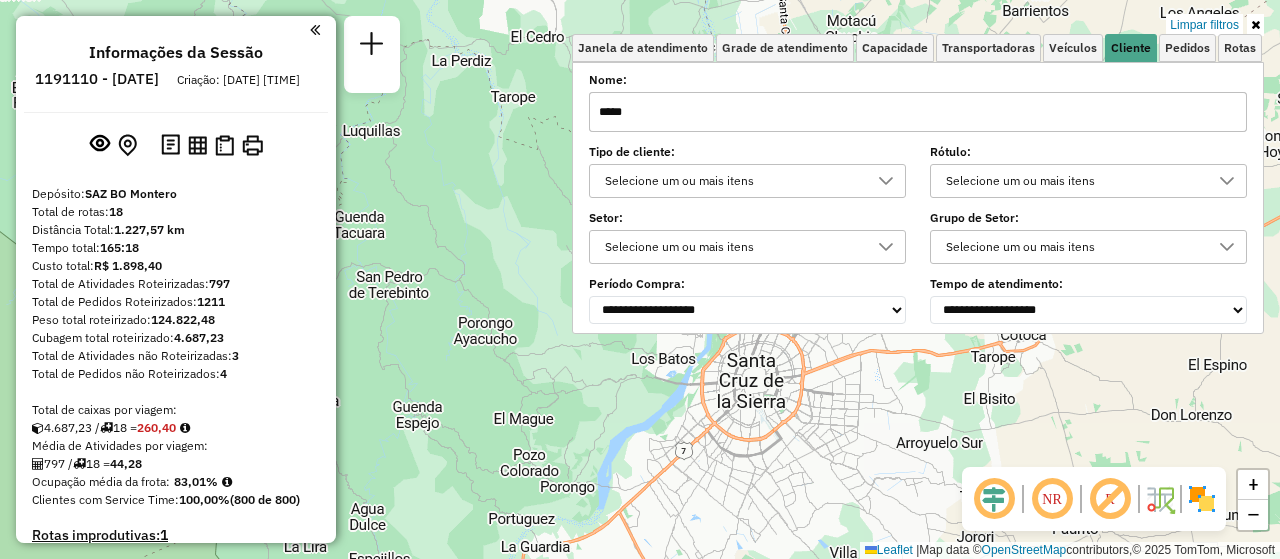 type on "*****" 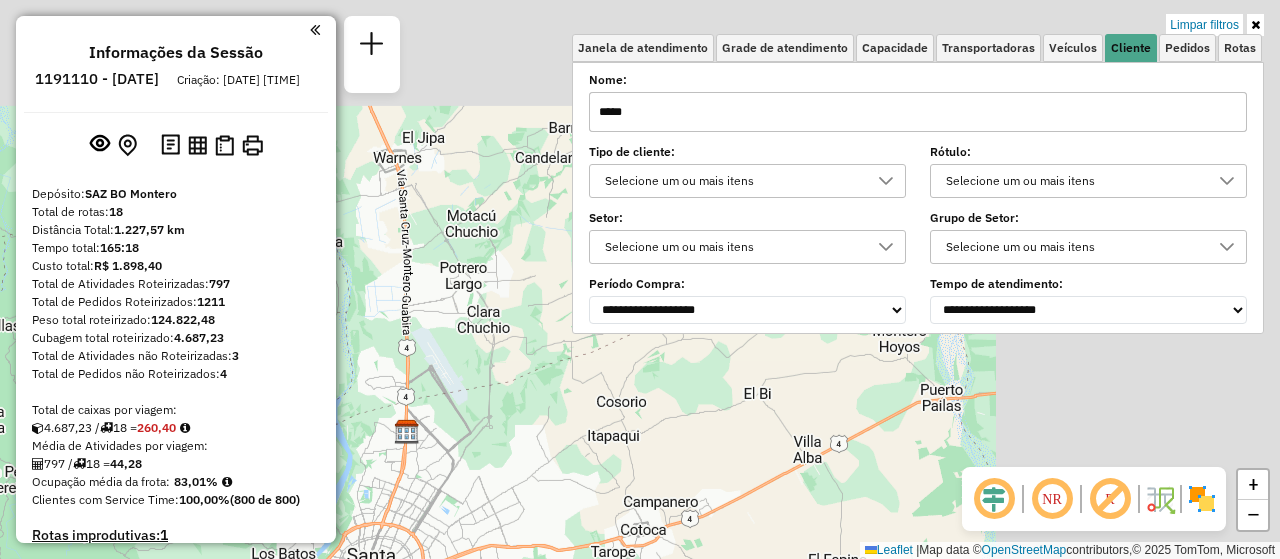 drag, startPoint x: 670, startPoint y: 387, endPoint x: 290, endPoint y: 593, distance: 432.2453 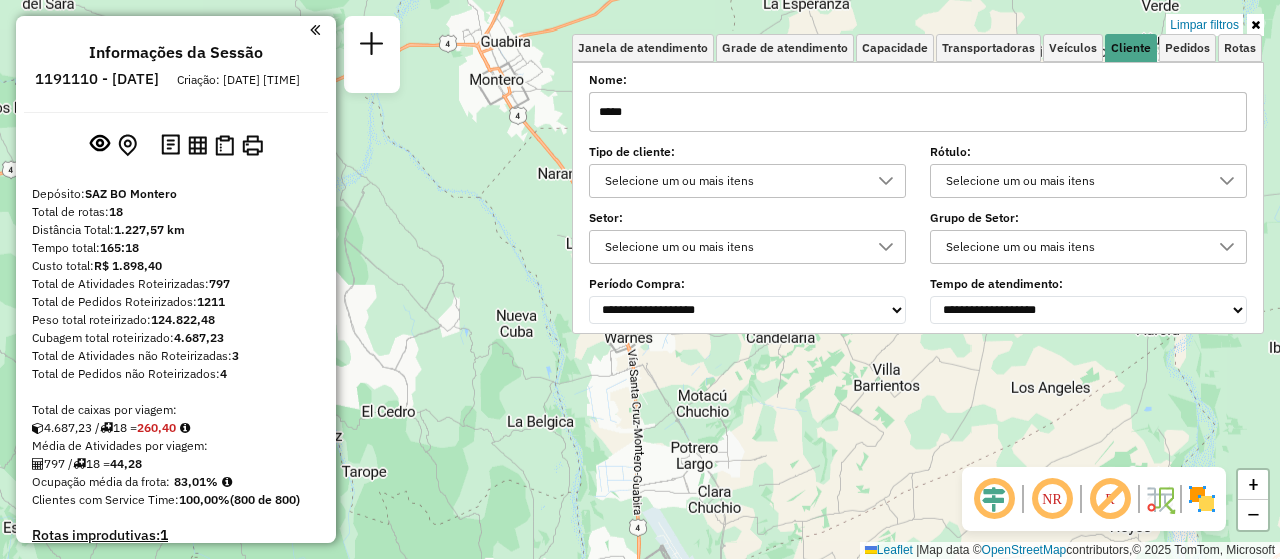 drag, startPoint x: 493, startPoint y: 160, endPoint x: 722, endPoint y: 329, distance: 284.6085 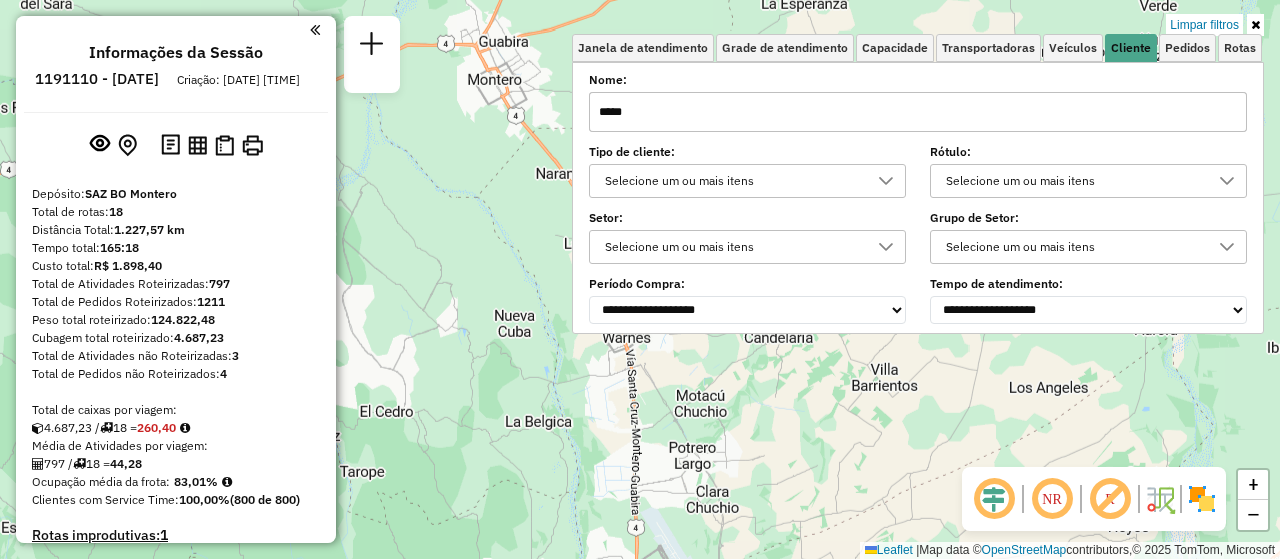 click on "Limpar filtros Janela de atendimento Grade de atendimento Capacidade Transportadoras Veículos Cliente Pedidos  Rotas Selecione os dias de semana para filtrar as janelas de atendimento  Seg   Ter   Qua   Qui   Sex   Sáb   Dom  Informe o período da janela de atendimento: De: Até:  Filtrar exatamente a janela do cliente  Considerar janela de atendimento padrão  Selecione os dias de semana para filtrar as grades de atendimento  Seg   Ter   Qua   Qui   Sex   Sáb   Dom   Considerar clientes sem dia de atendimento cadastrado  Clientes fora do dia de atendimento selecionado Filtrar as atividades entre os valores definidos abaixo:  Peso mínimo:   Peso máximo:   Cubagem mínima:   Cubagem máxima:   De:   Até:  Filtrar as atividades entre o tempo de atendimento definido abaixo:  De:   Até:   Considerar capacidade total dos clientes não roteirizados Transportadora: Selecione um ou mais itens Tipo de veículo: Selecione um ou mais itens Veículo: Selecione um ou mais itens Motorista: Selecione um ou mais itens" 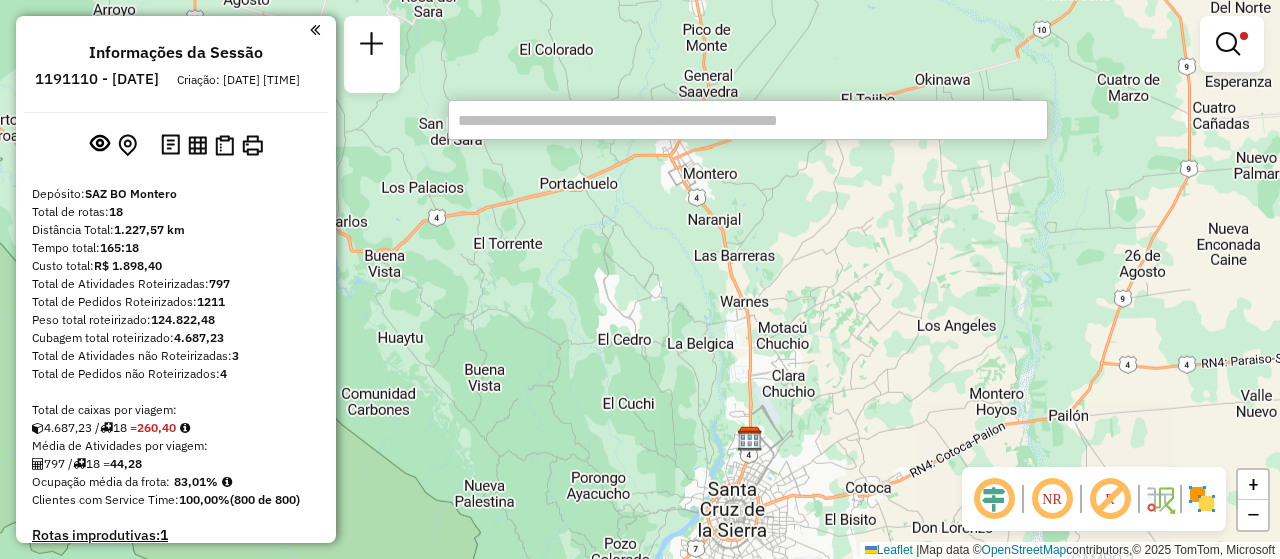 click on "Limpar filtros Janela de atendimento Grade de atendimento Capacidade Transportadoras Veículos Cliente Pedidos  Rotas Selecione os dias de semana para filtrar as janelas de atendimento  Seg   Ter   Qua   Qui   Sex   Sáb   Dom  Informe o período da janela de atendimento: De: Até:  Filtrar exatamente a janela do cliente  Considerar janela de atendimento padrão  Selecione os dias de semana para filtrar as grades de atendimento  Seg   Ter   Qua   Qui   Sex   Sáb   Dom   Considerar clientes sem dia de atendimento cadastrado  Clientes fora do dia de atendimento selecionado Filtrar as atividades entre os valores definidos abaixo:  Peso mínimo:   Peso máximo:   Cubagem mínima:   Cubagem máxima:   De:   Até:  Filtrar as atividades entre o tempo de atendimento definido abaixo:  De:   Até:   Considerar capacidade total dos clientes não roteirizados Transportadora: Selecione um ou mais itens Tipo de veículo: Selecione um ou mais itens Veículo: Selecione um ou mais itens Motorista: Selecione um ou mais itens" 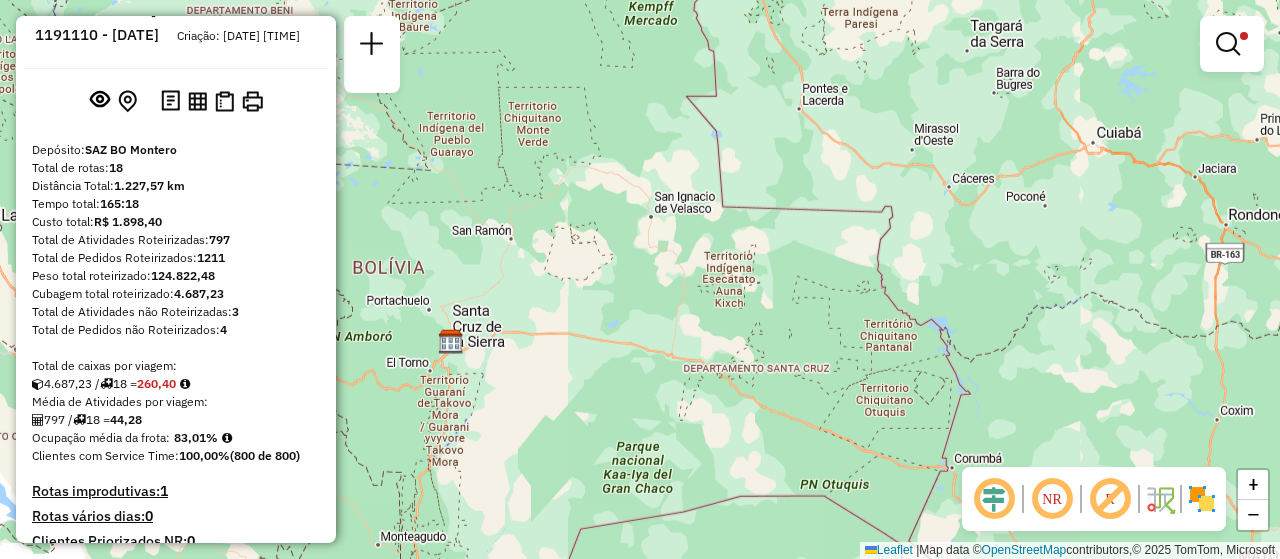 scroll, scrollTop: 456, scrollLeft: 0, axis: vertical 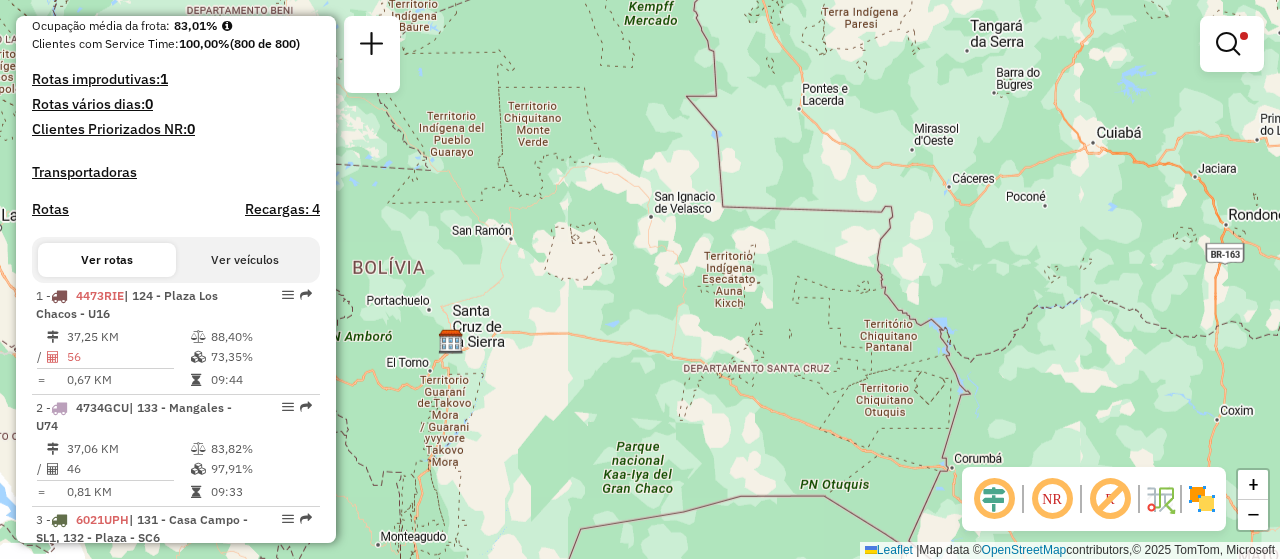 click on "Limpar filtros Janela de atendimento Grade de atendimento Capacidade Transportadoras Veículos Cliente Pedidos  Rotas Selecione os dias de semana para filtrar as janelas de atendimento  Seg   Ter   Qua   Qui   Sex   Sáb   Dom  Informe o período da janela de atendimento: De: Até:  Filtrar exatamente a janela do cliente  Considerar janela de atendimento padrão  Selecione os dias de semana para filtrar as grades de atendimento  Seg   Ter   Qua   Qui   Sex   Sáb   Dom   Considerar clientes sem dia de atendimento cadastrado  Clientes fora do dia de atendimento selecionado Filtrar as atividades entre os valores definidos abaixo:  Peso mínimo:   Peso máximo:   Cubagem mínima:   Cubagem máxima:   De:   Até:  Filtrar as atividades entre o tempo de atendimento definido abaixo:  De:   Até:   Considerar capacidade total dos clientes não roteirizados Transportadora: Selecione um ou mais itens Tipo de veículo: Selecione um ou mais itens Veículo: Selecione um ou mais itens Motorista: Selecione um ou mais itens" 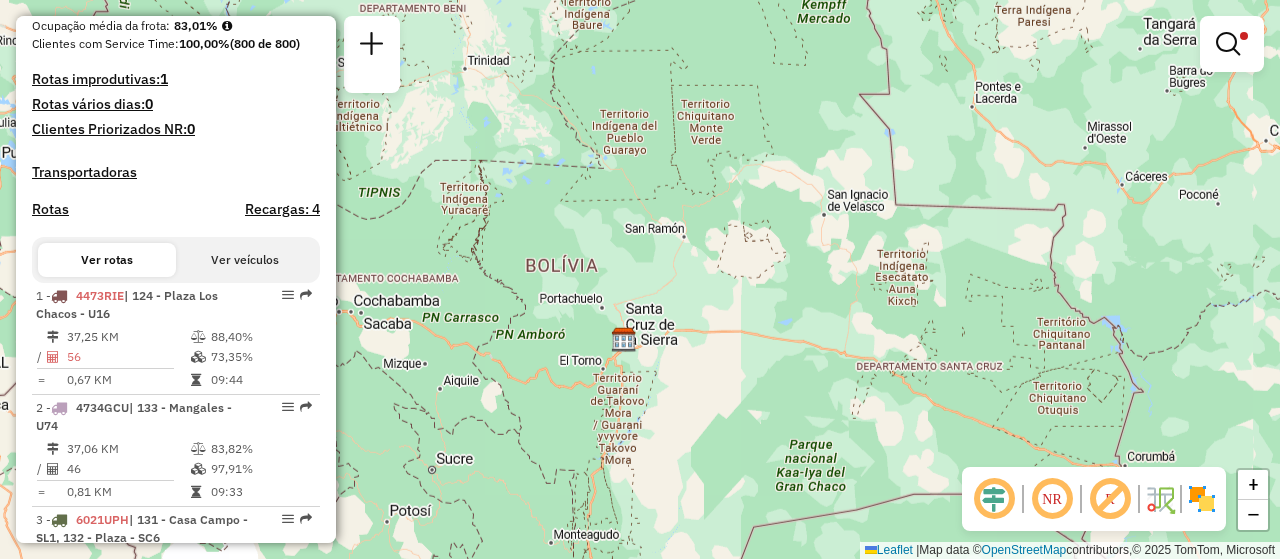 drag, startPoint x: 479, startPoint y: 271, endPoint x: 652, endPoint y: 268, distance: 173.02602 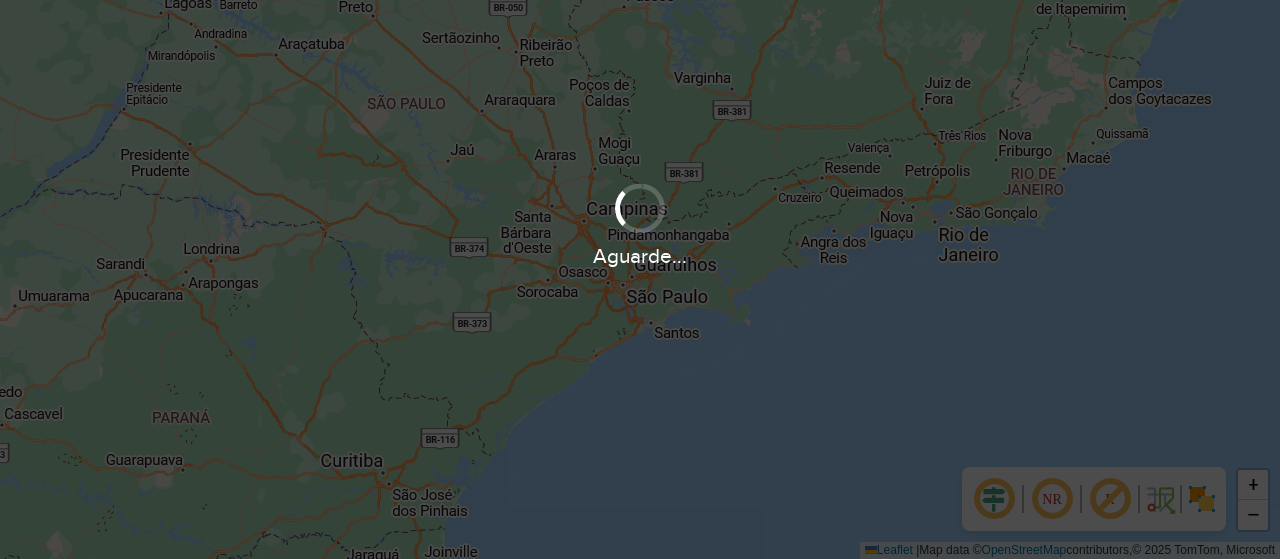 scroll, scrollTop: 0, scrollLeft: 0, axis: both 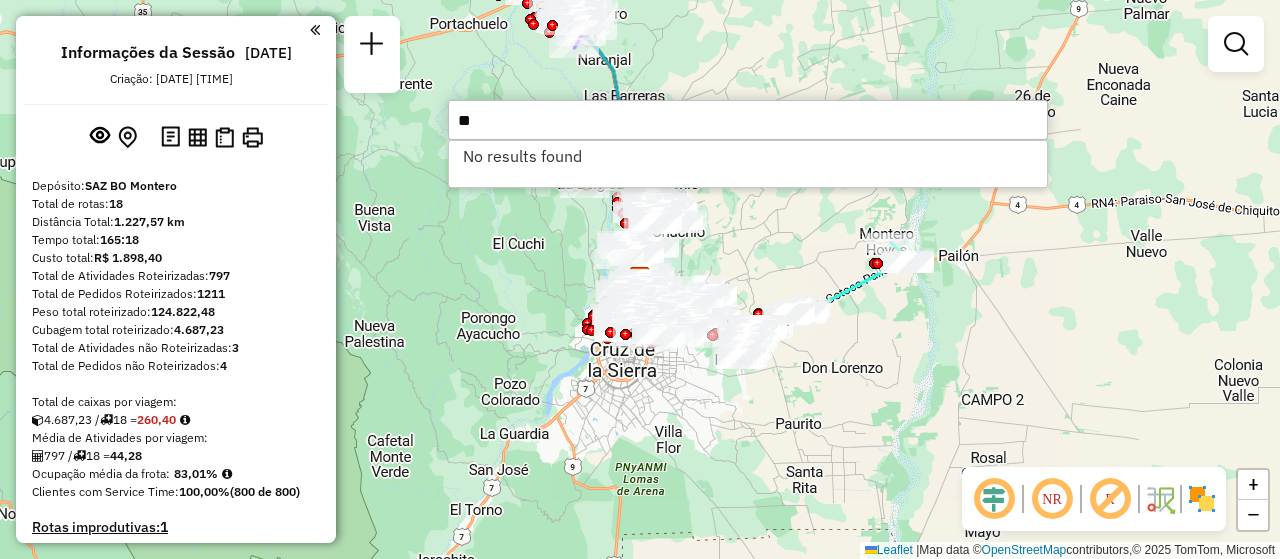 type on "*" 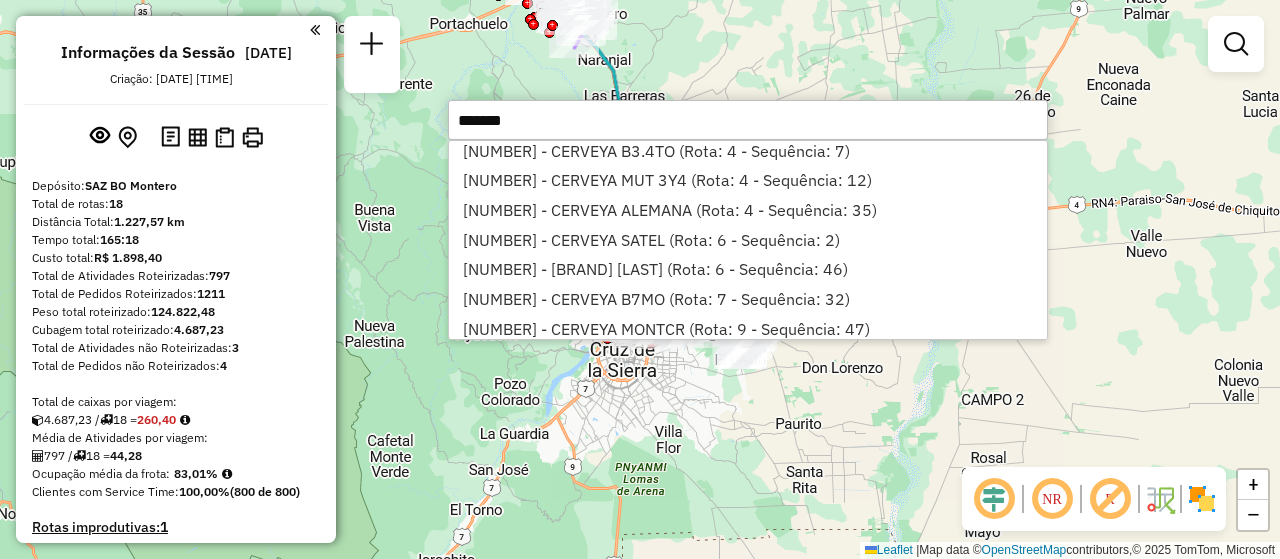 scroll, scrollTop: 0, scrollLeft: 0, axis: both 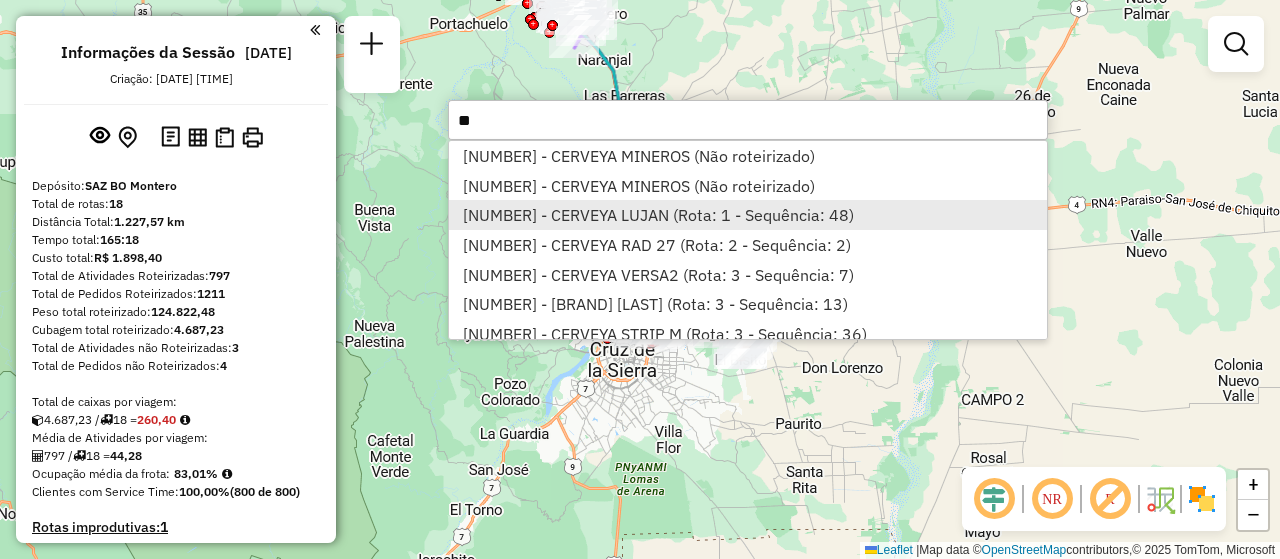 type on "*" 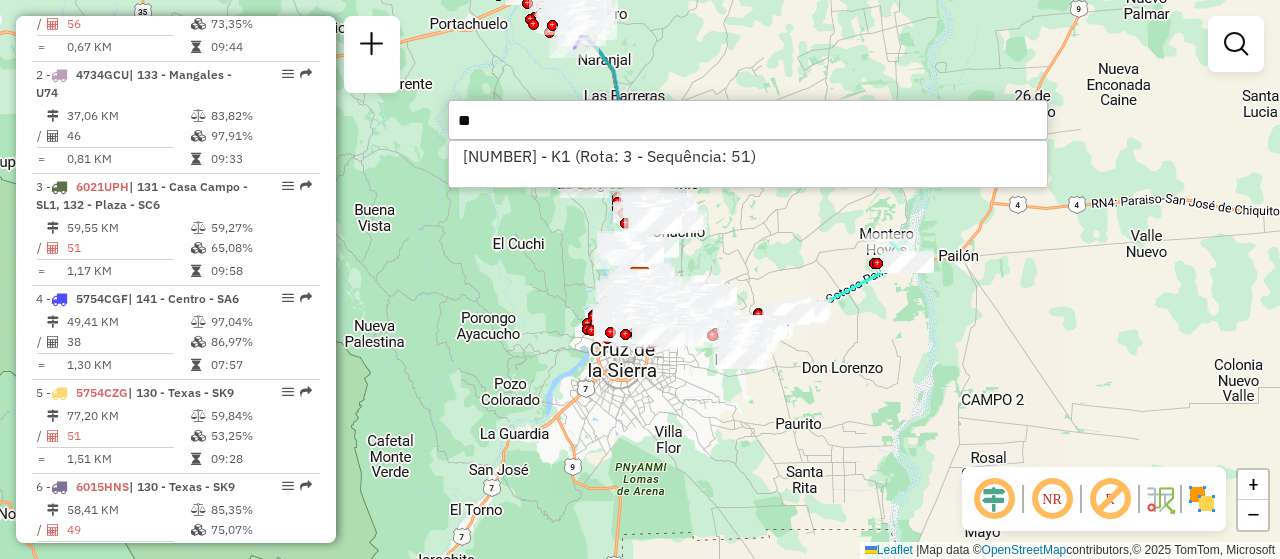 scroll, scrollTop: 744, scrollLeft: 0, axis: vertical 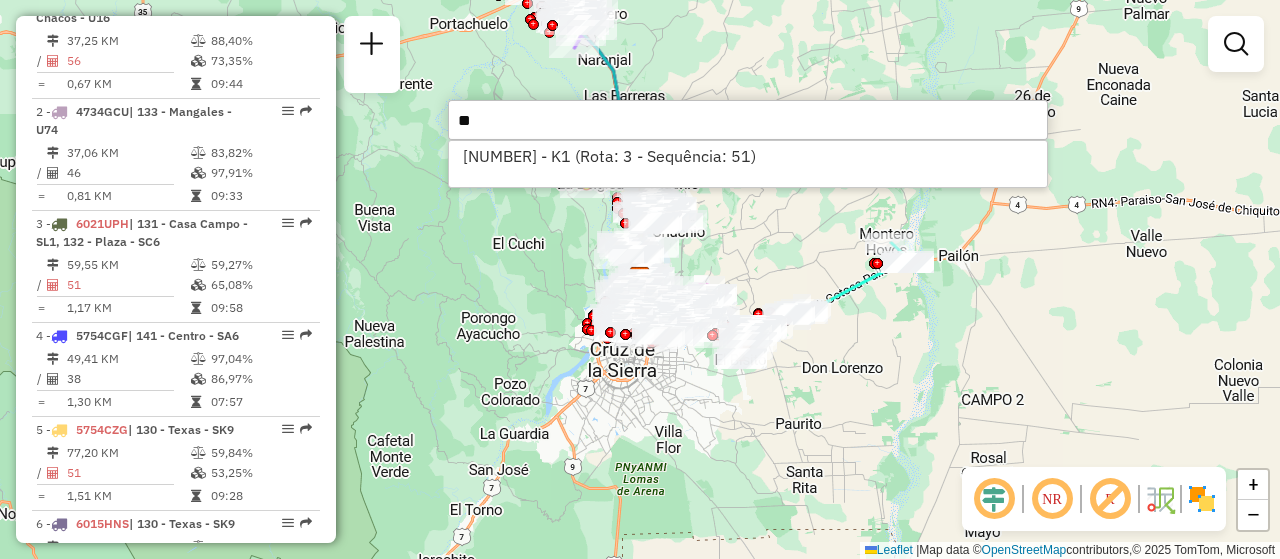 type on "*" 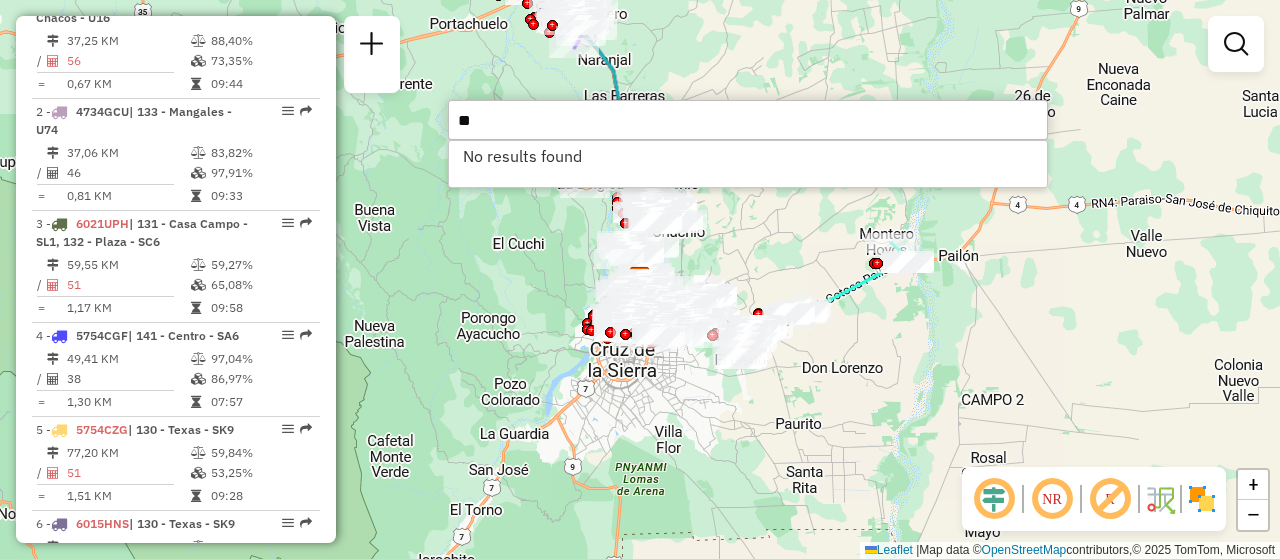 type on "*" 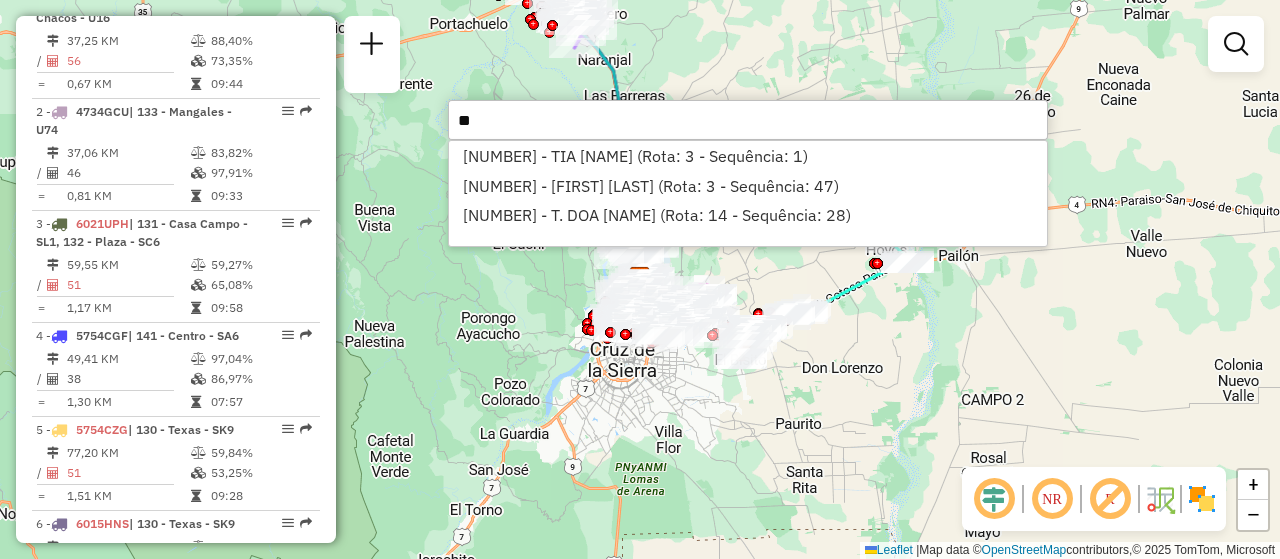 type on "*" 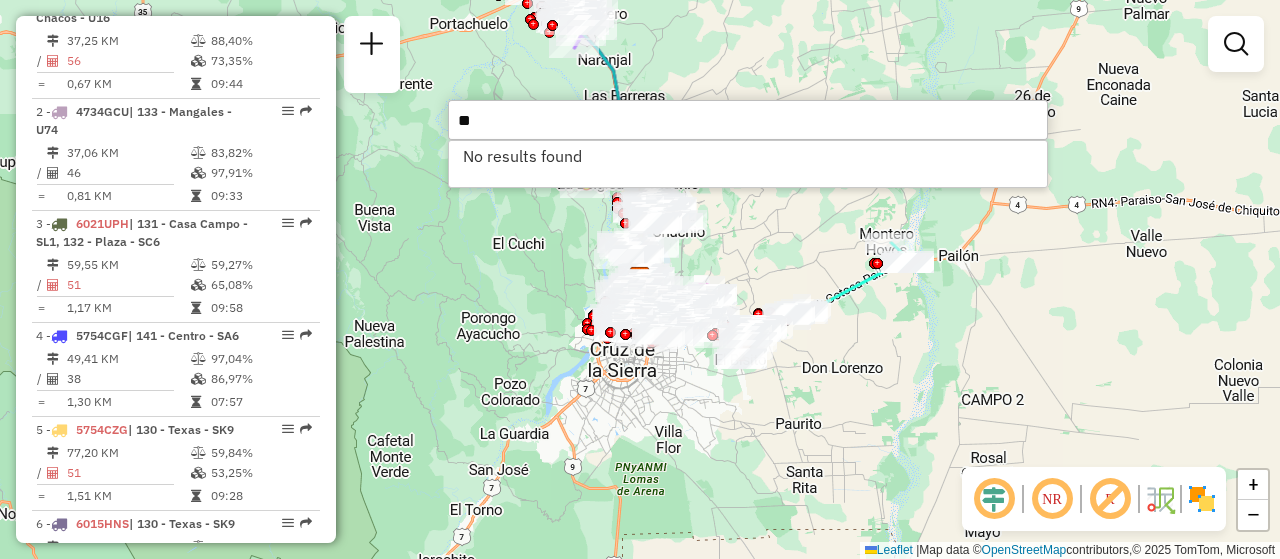 type on "*" 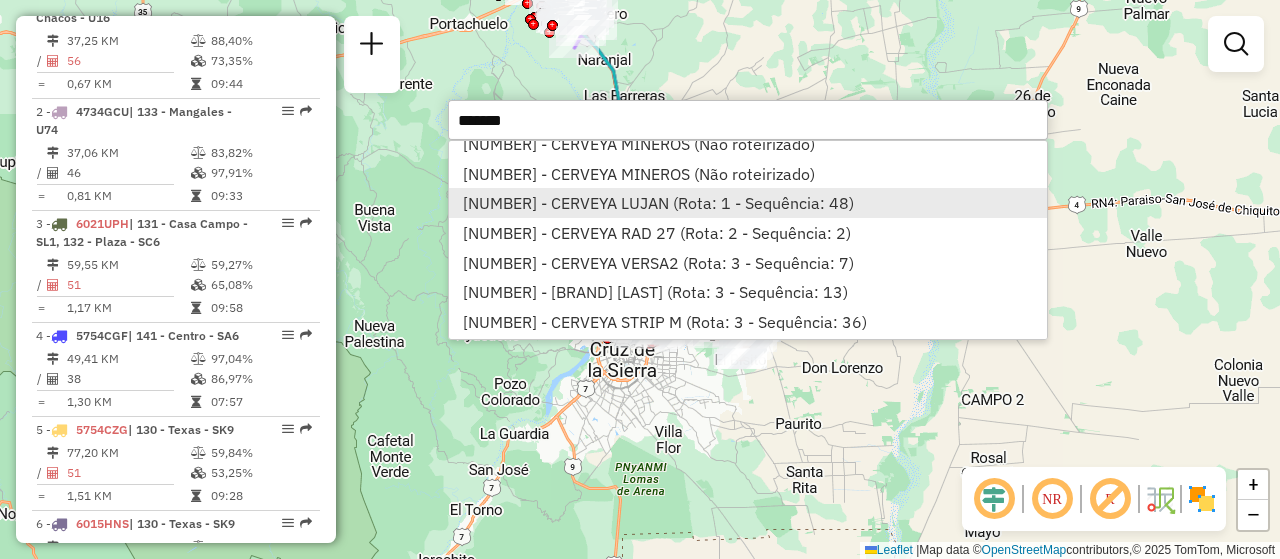 scroll, scrollTop: 0, scrollLeft: 0, axis: both 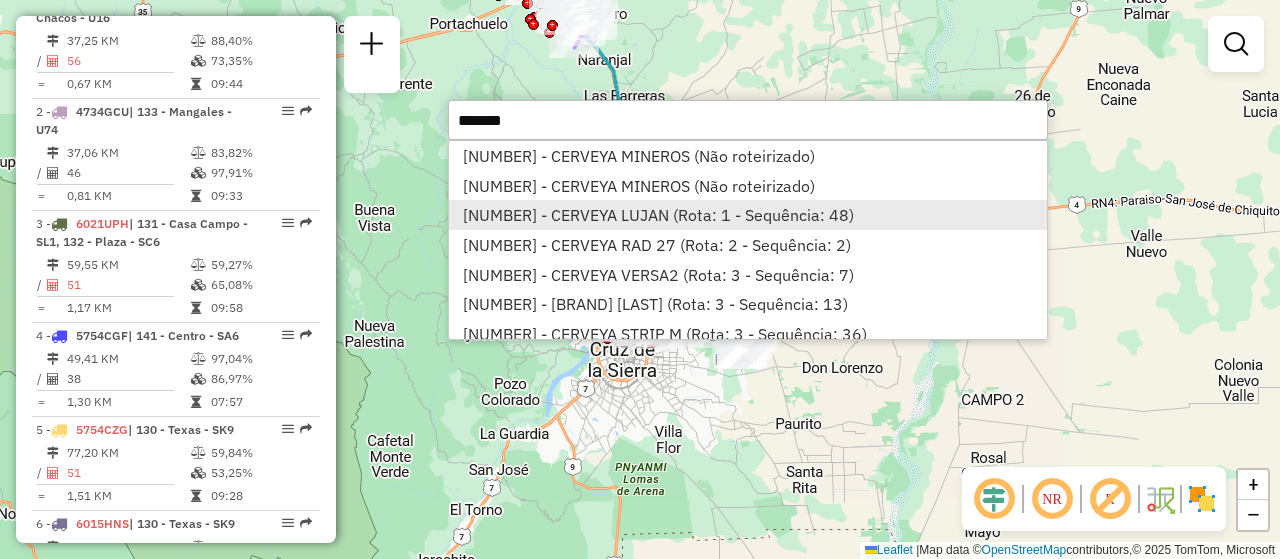type on "*******" 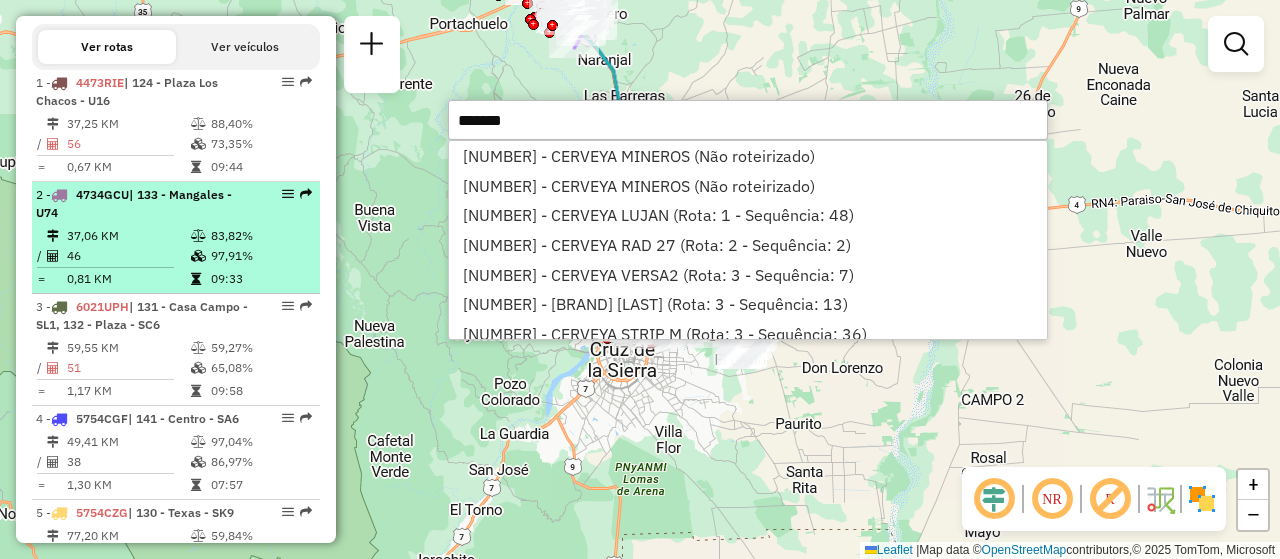 scroll, scrollTop: 676, scrollLeft: 0, axis: vertical 